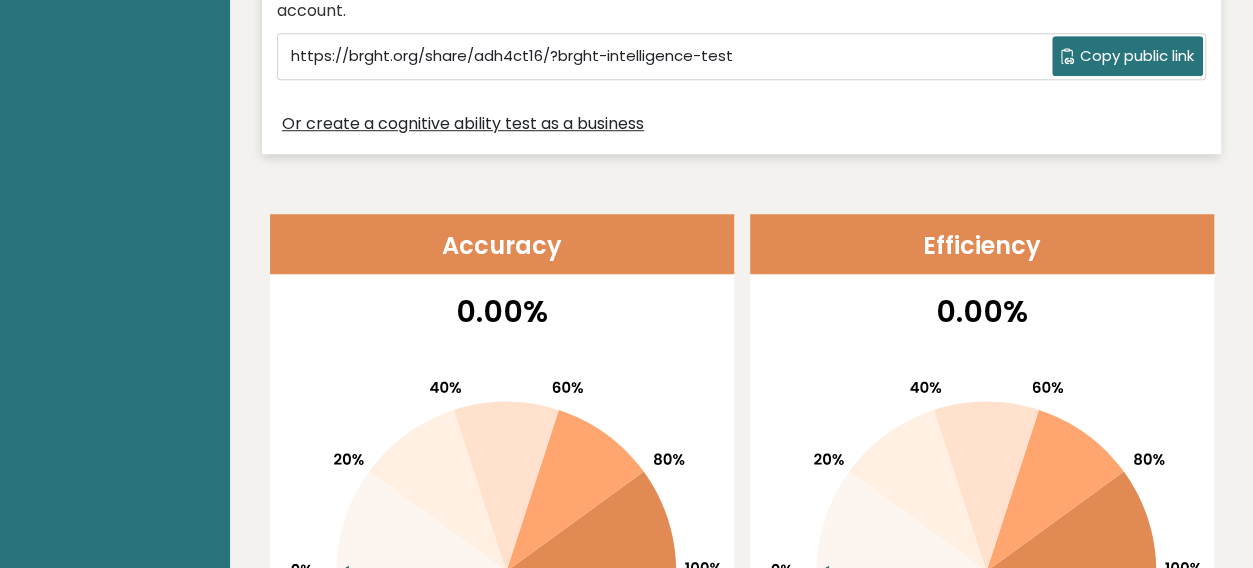 scroll, scrollTop: 900, scrollLeft: 0, axis: vertical 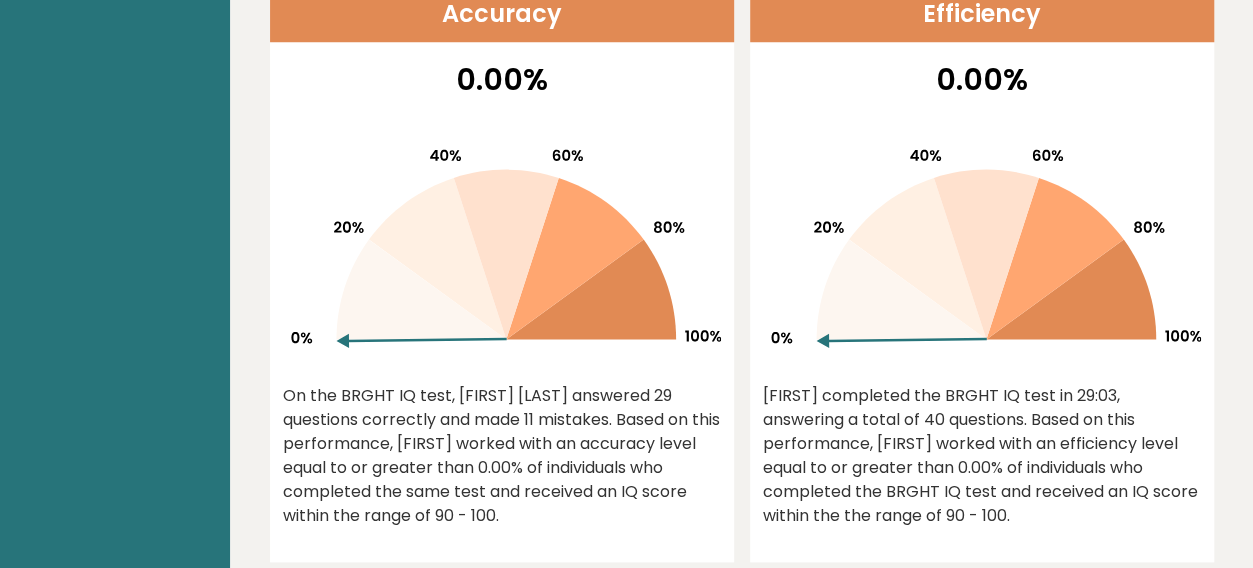 drag, startPoint x: 1243, startPoint y: 107, endPoint x: 1236, endPoint y: 153, distance: 46.52956 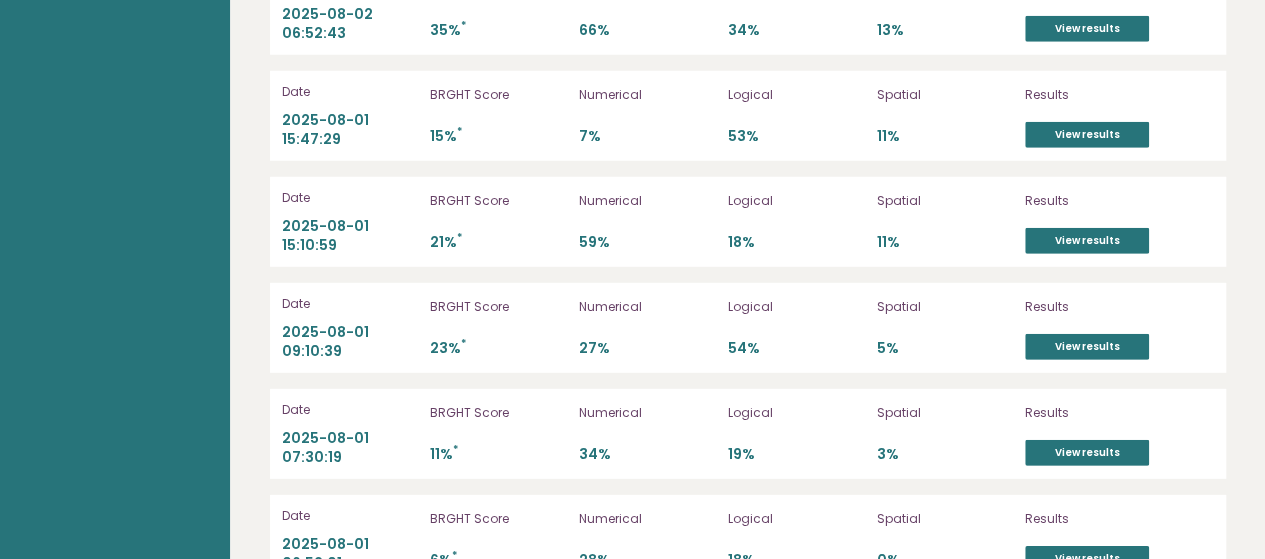 scroll, scrollTop: 6508, scrollLeft: 0, axis: vertical 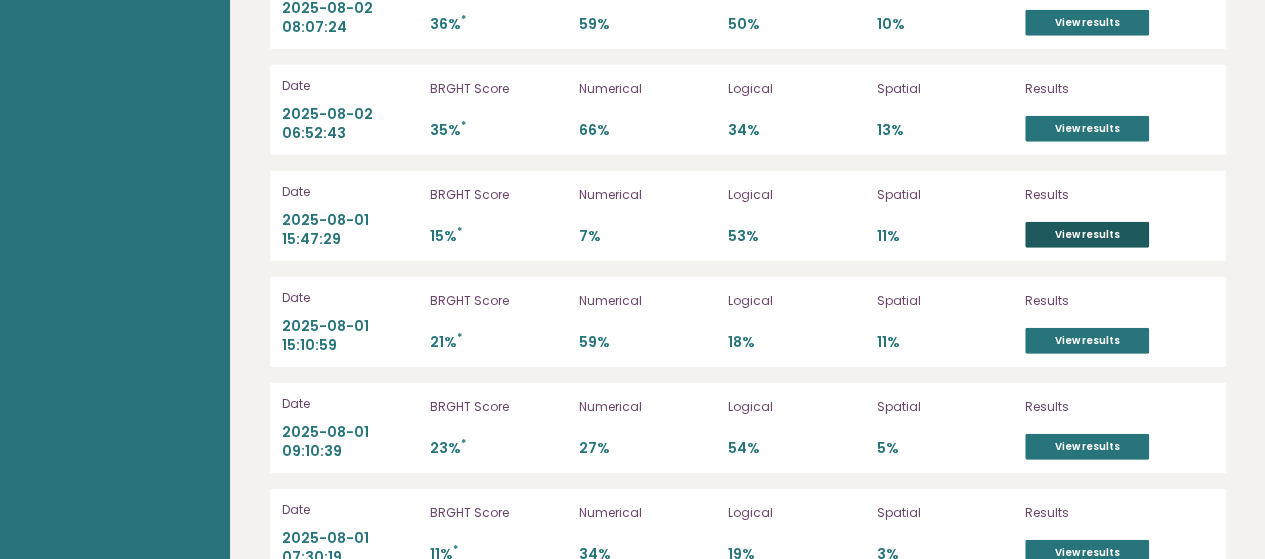 click on "View results" at bounding box center (1087, 235) 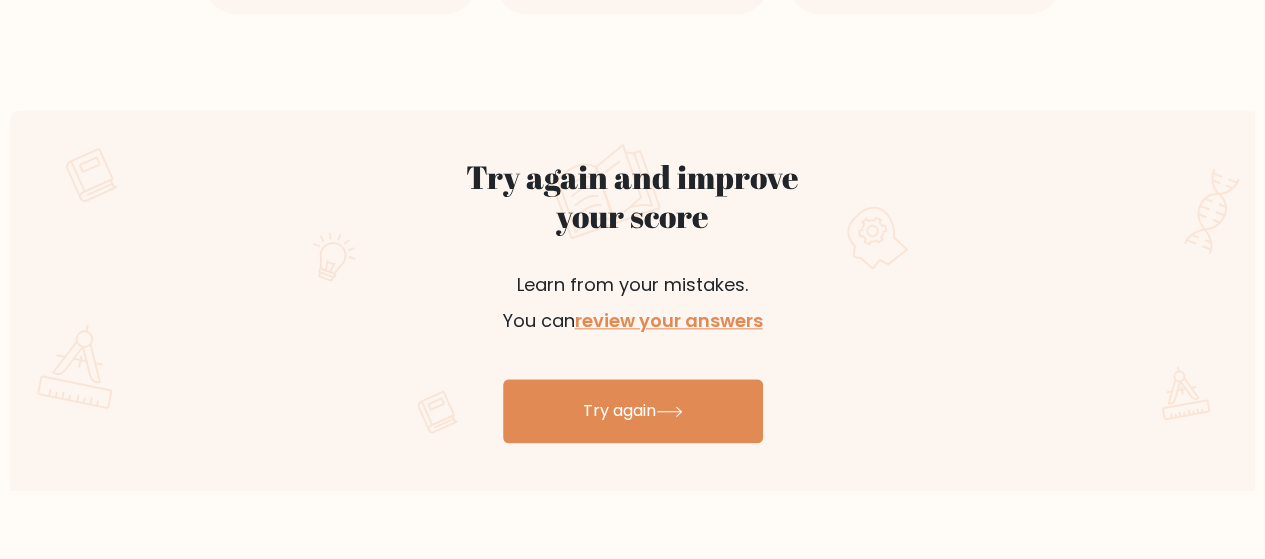 scroll, scrollTop: 1100, scrollLeft: 0, axis: vertical 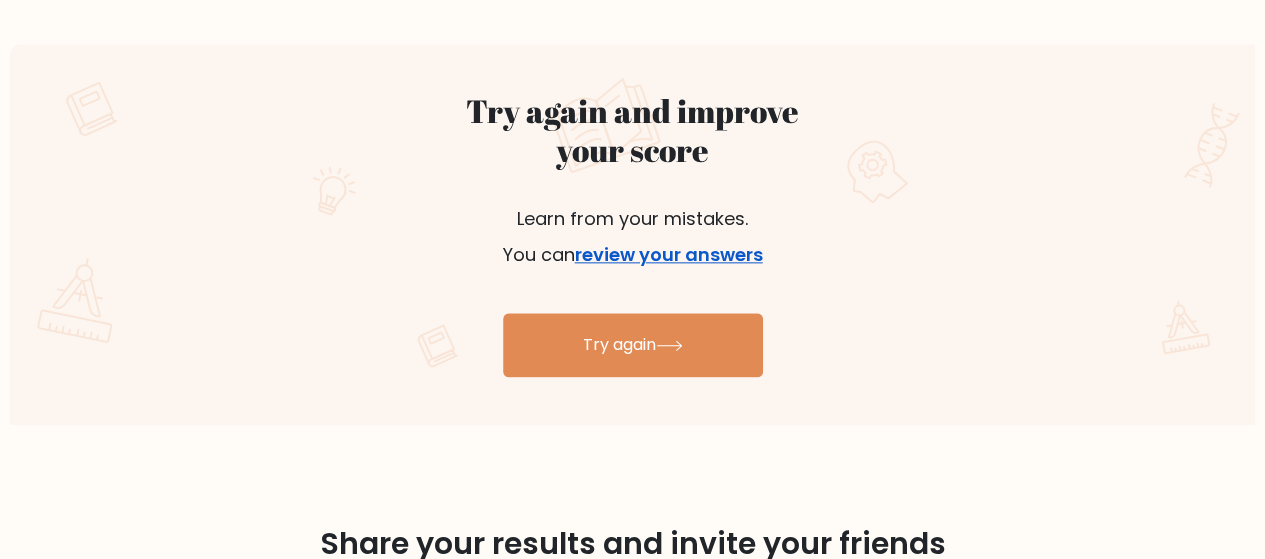 click on "review your answers" at bounding box center (669, 254) 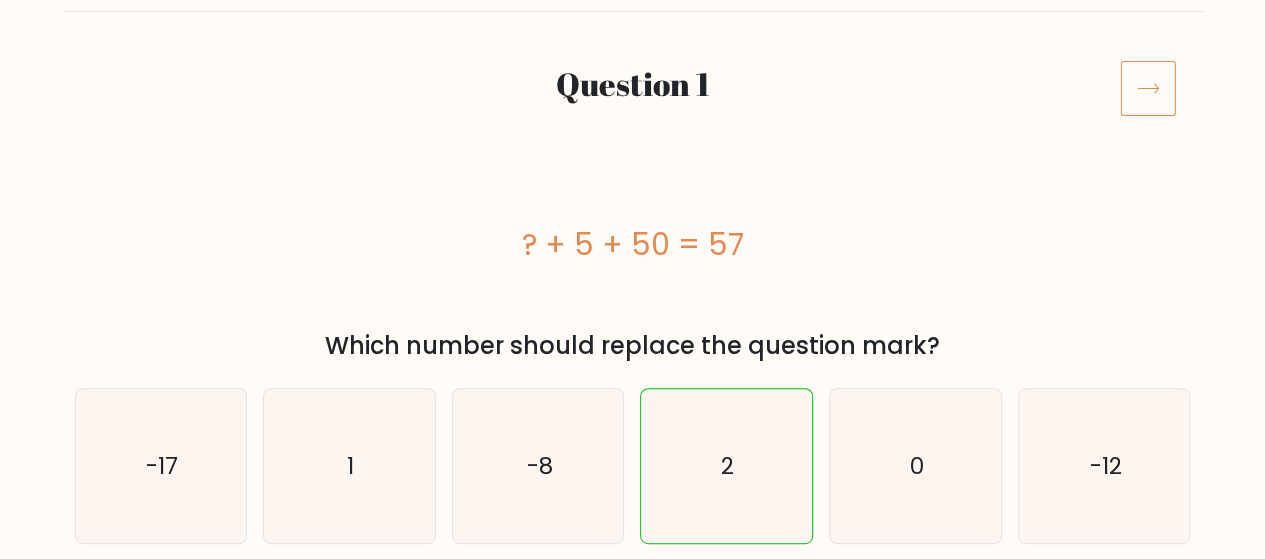 scroll, scrollTop: 300, scrollLeft: 0, axis: vertical 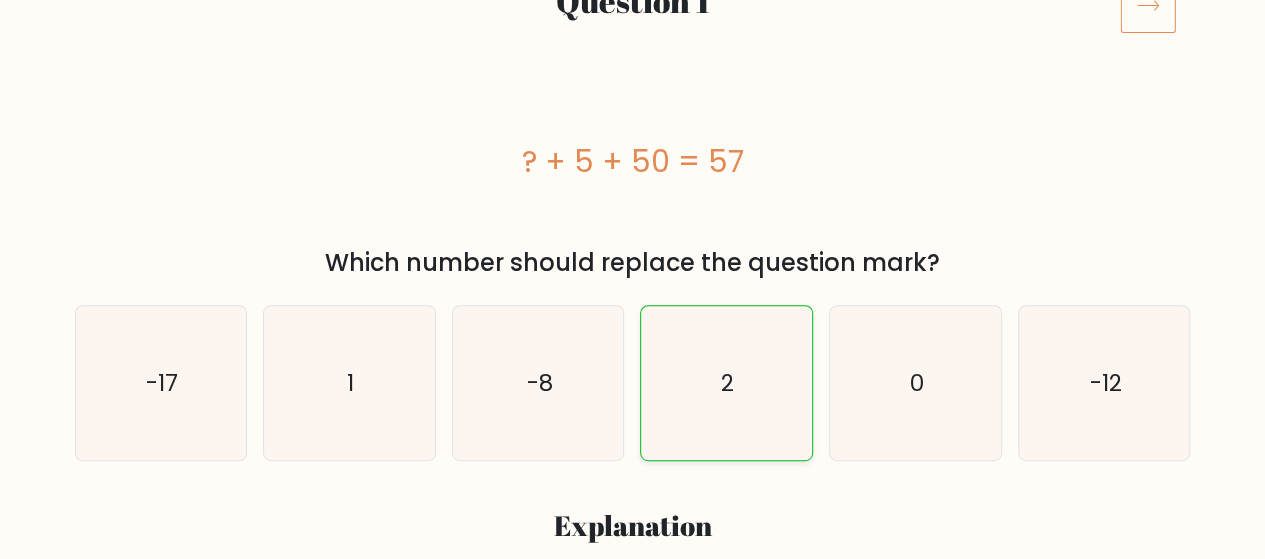 click on "2" 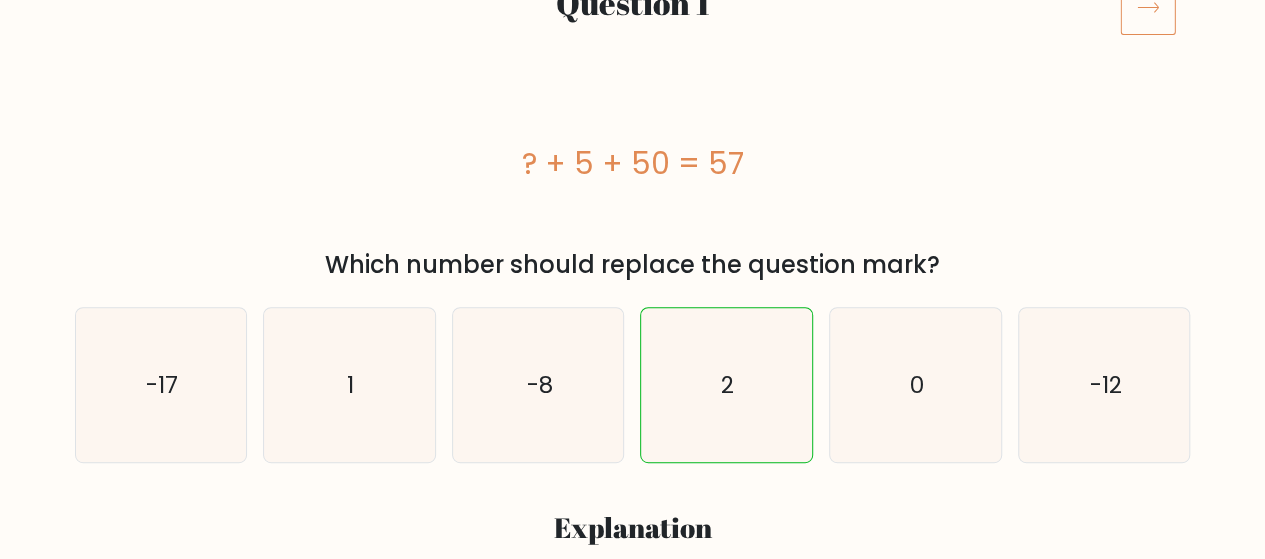 scroll, scrollTop: 300, scrollLeft: 0, axis: vertical 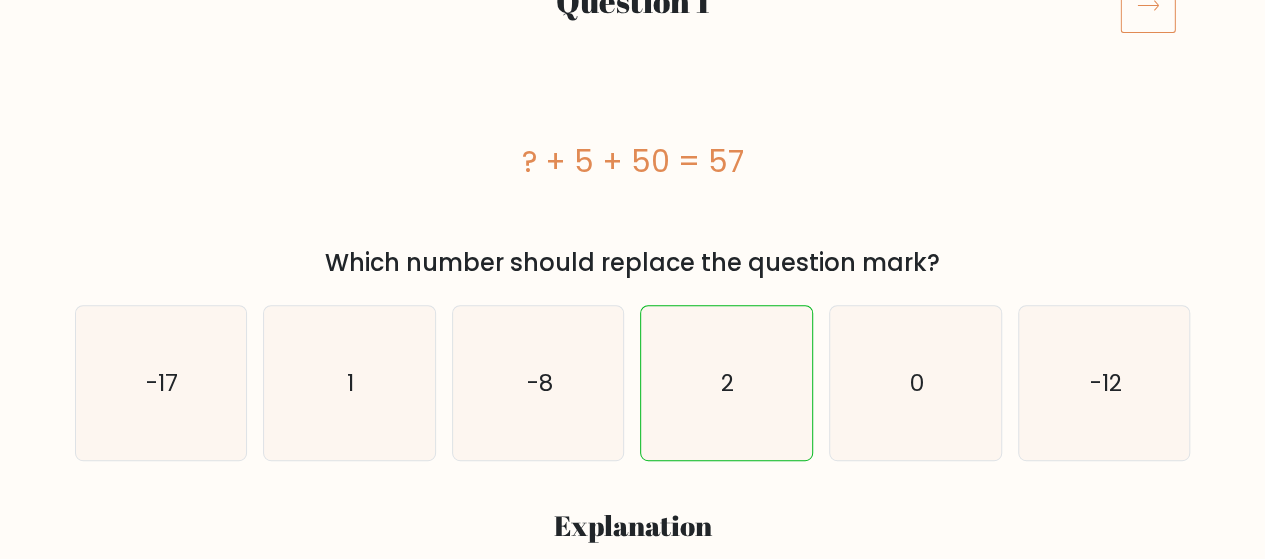 click 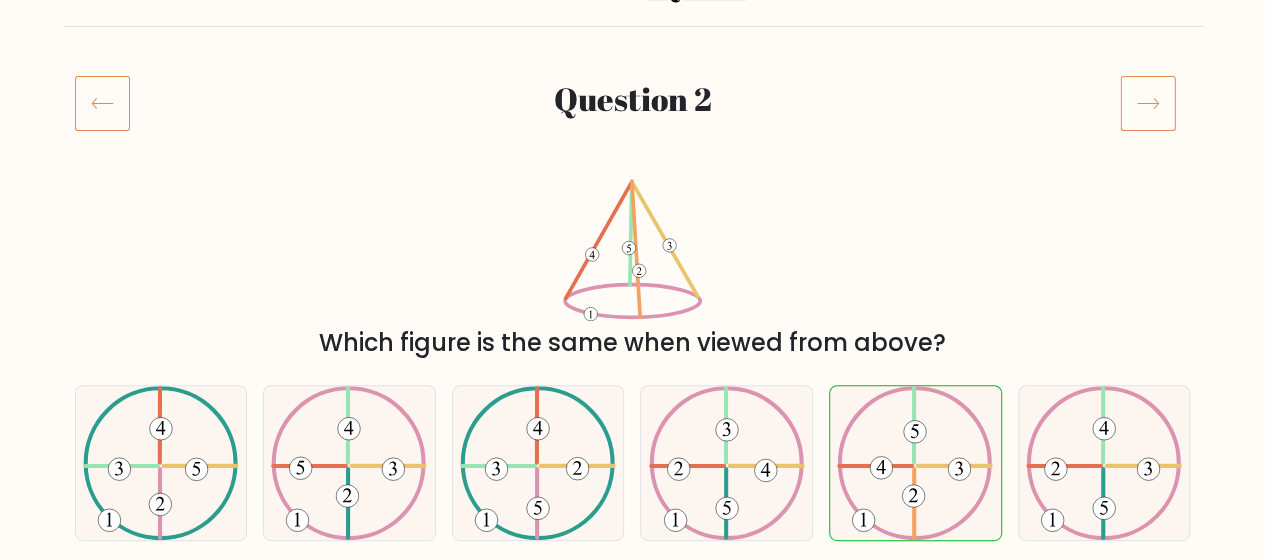 scroll, scrollTop: 200, scrollLeft: 0, axis: vertical 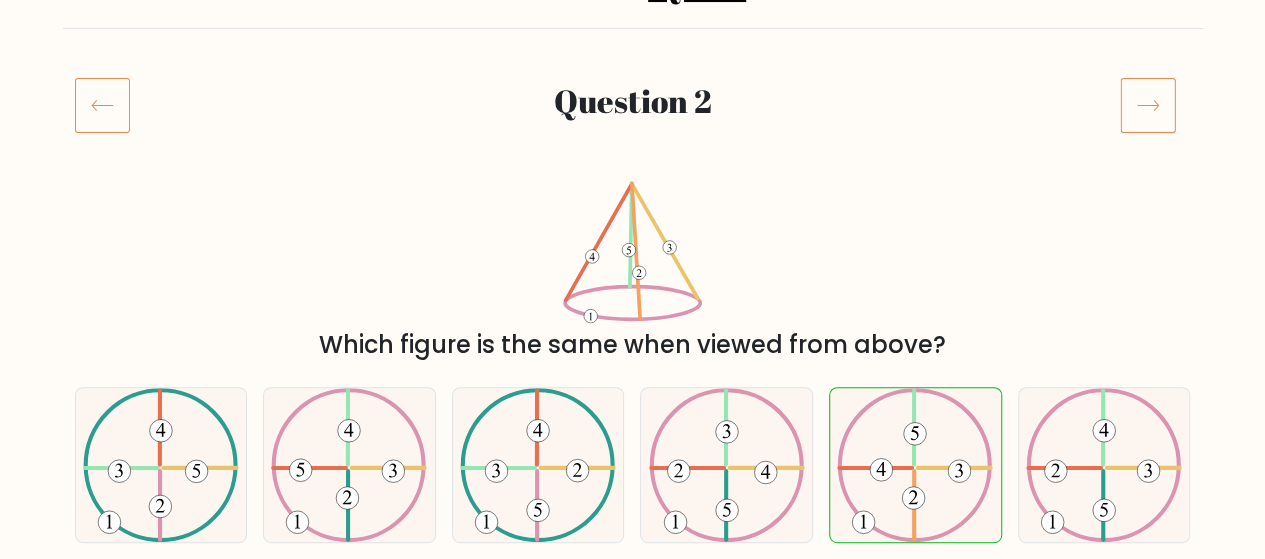 click 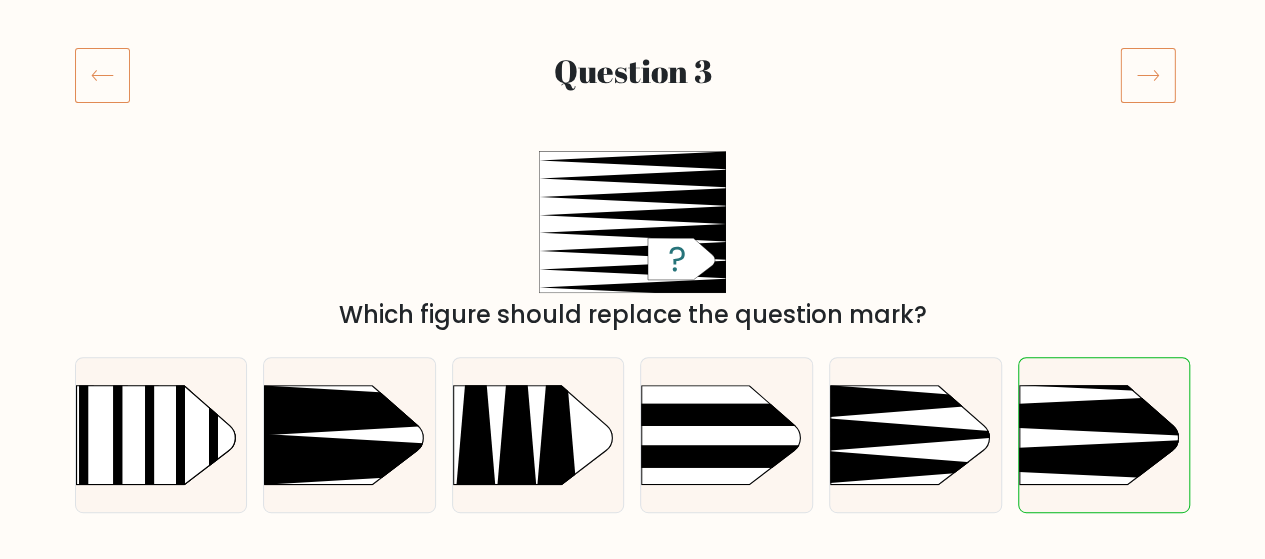 scroll, scrollTop: 200, scrollLeft: 0, axis: vertical 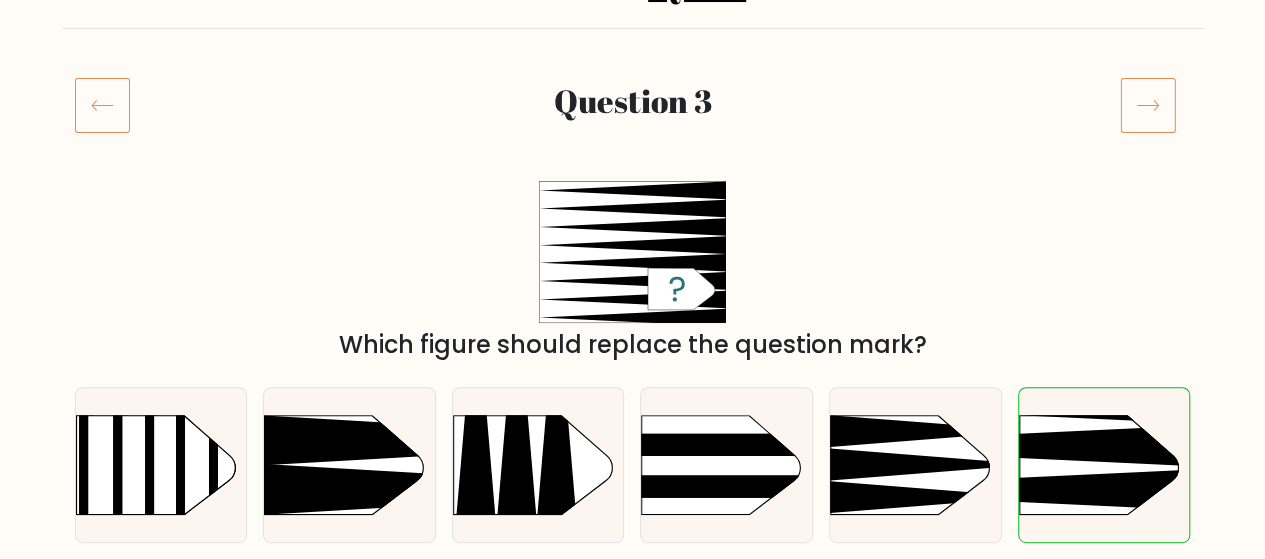 click 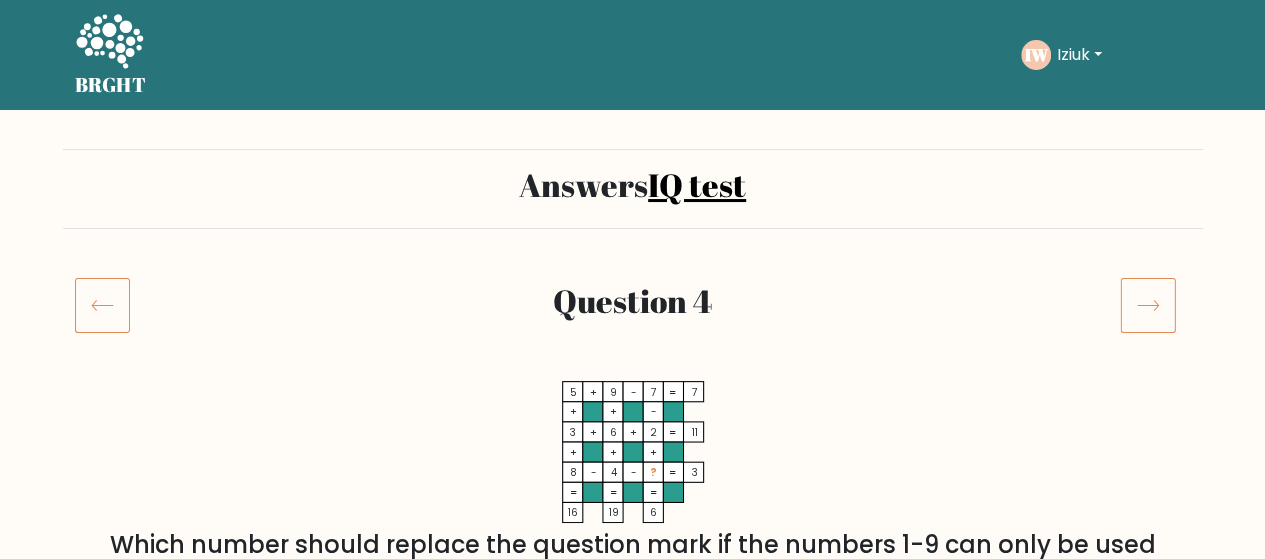 scroll, scrollTop: 300, scrollLeft: 0, axis: vertical 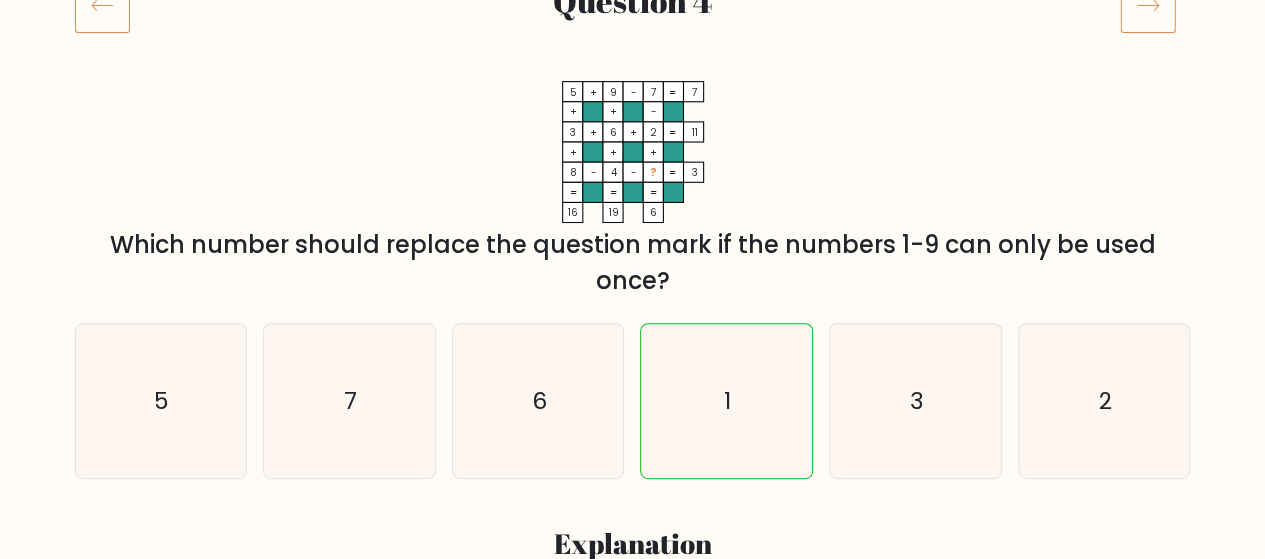 click 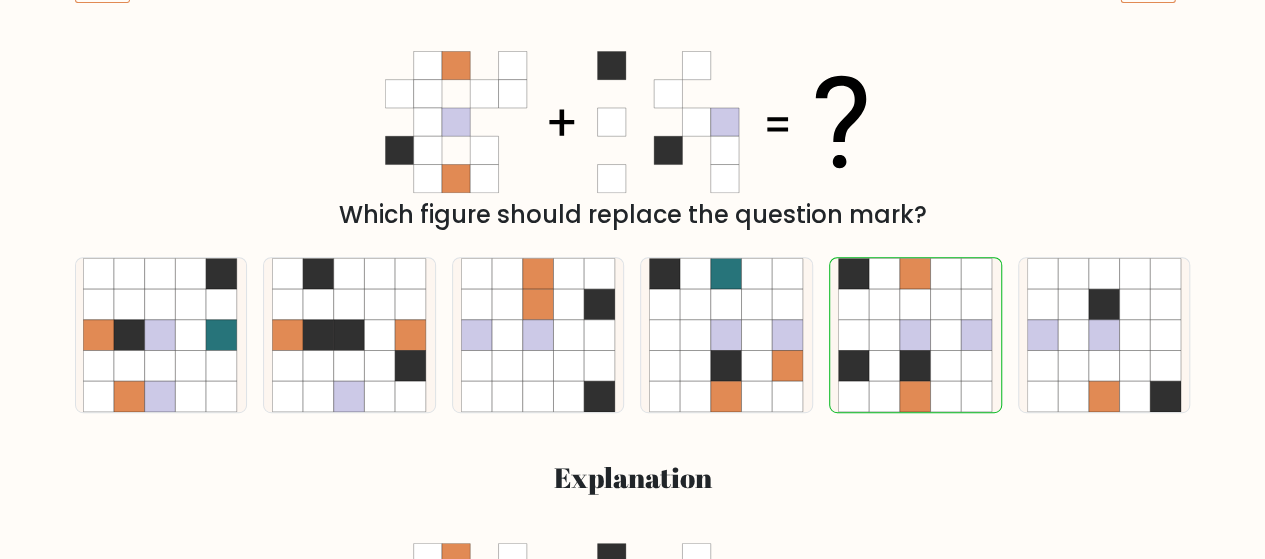 scroll, scrollTop: 300, scrollLeft: 0, axis: vertical 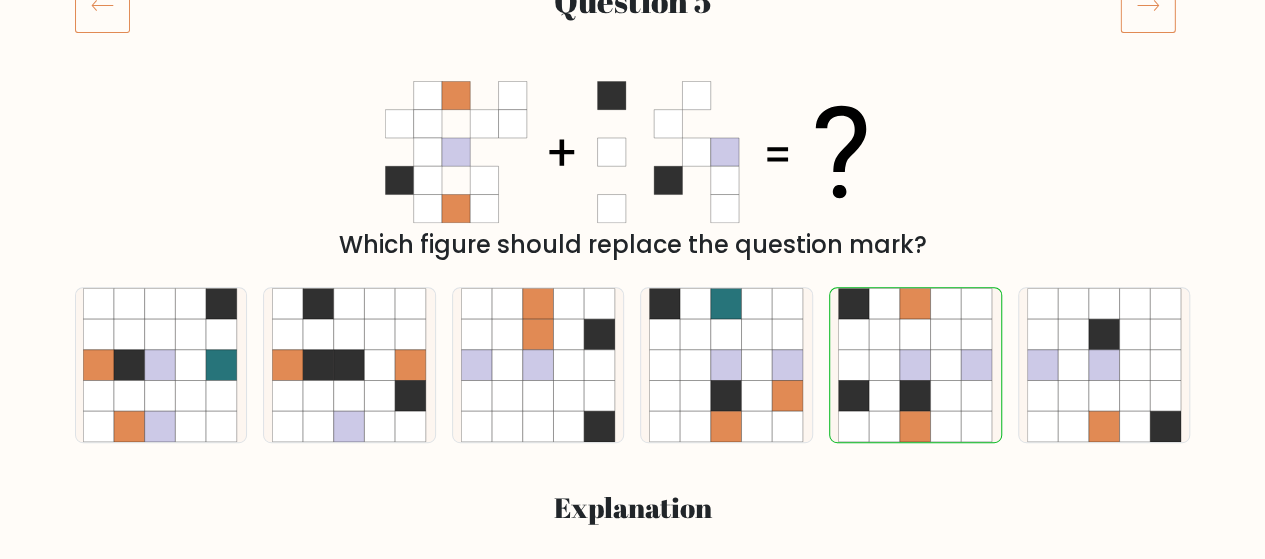 click 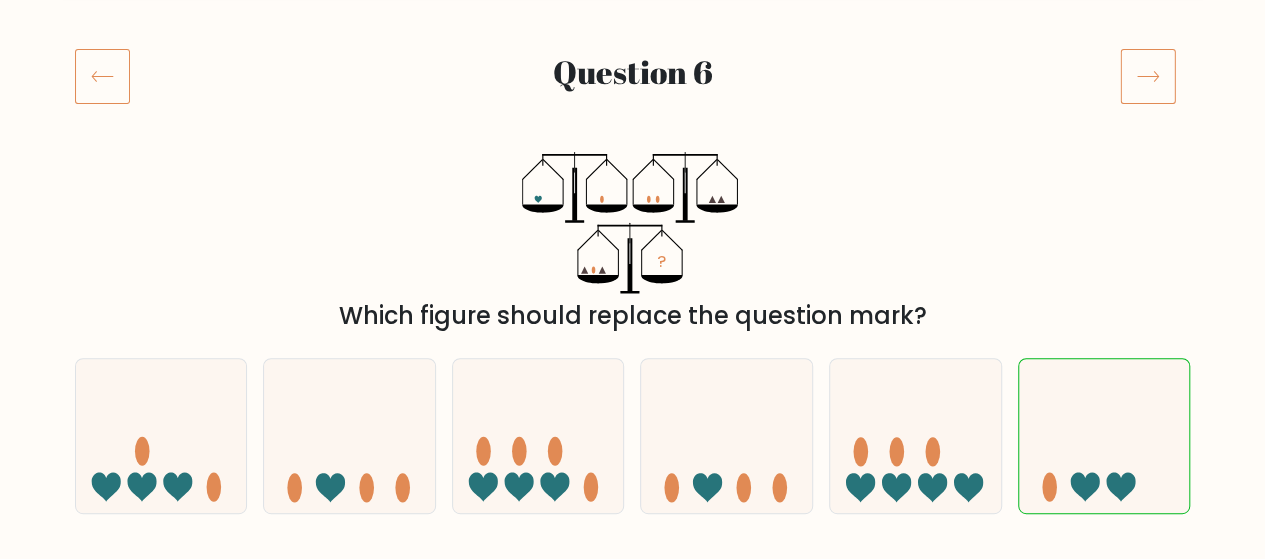 scroll, scrollTop: 300, scrollLeft: 0, axis: vertical 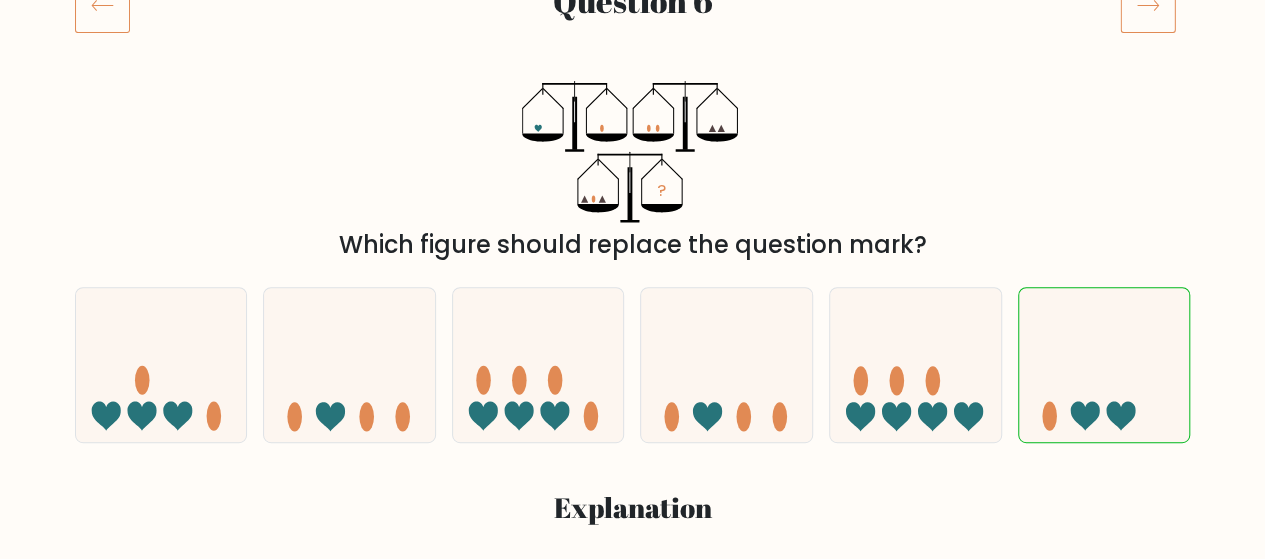 click 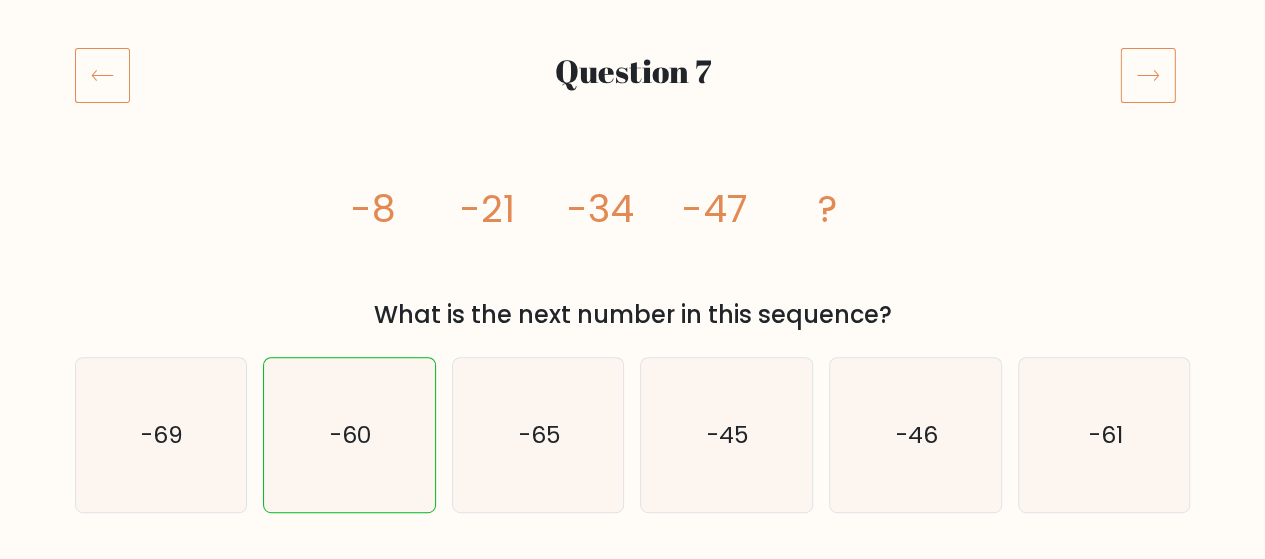 scroll, scrollTop: 200, scrollLeft: 0, axis: vertical 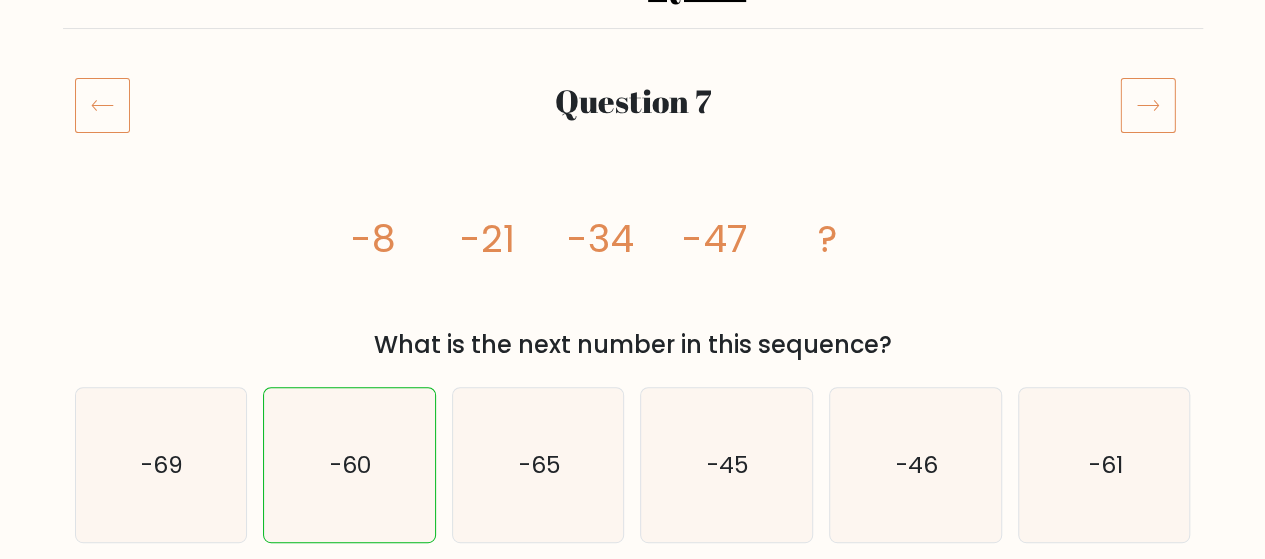 click 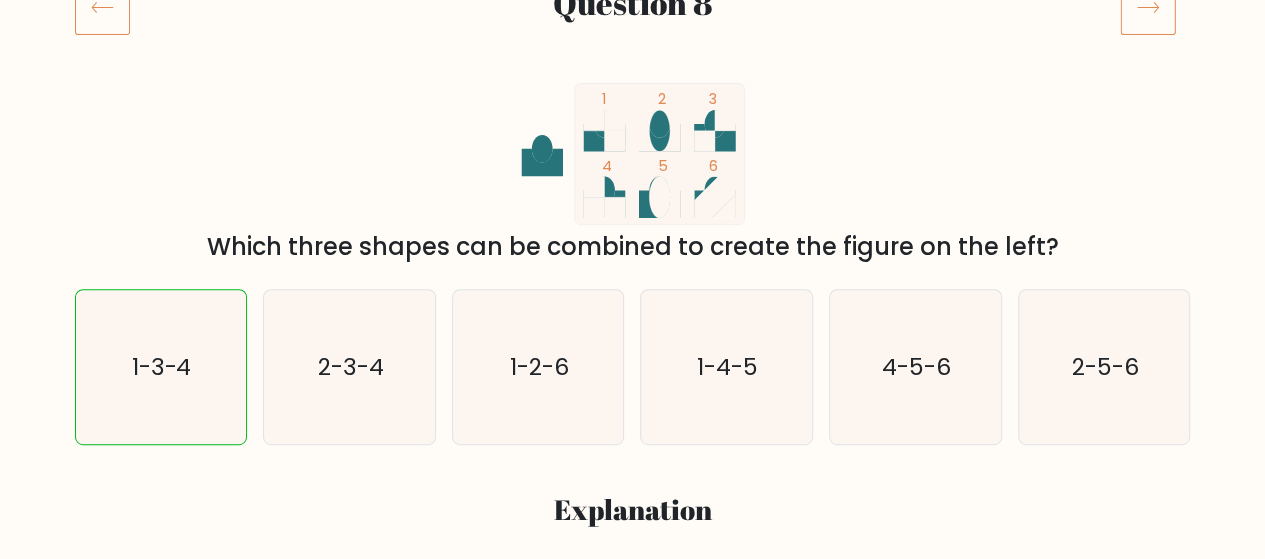 scroll, scrollTop: 200, scrollLeft: 0, axis: vertical 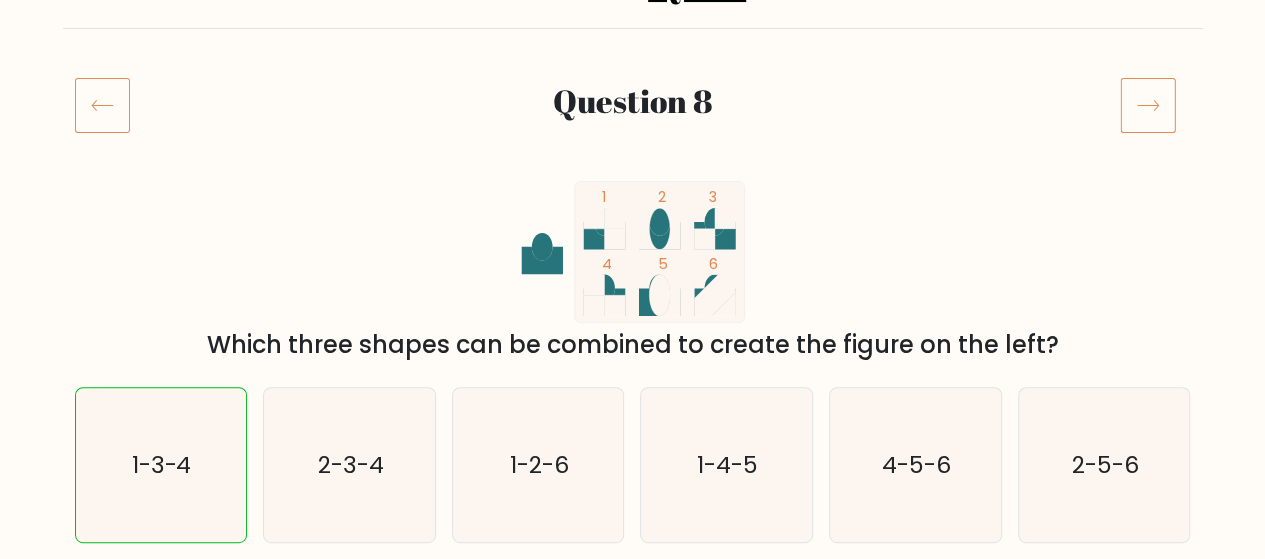 click 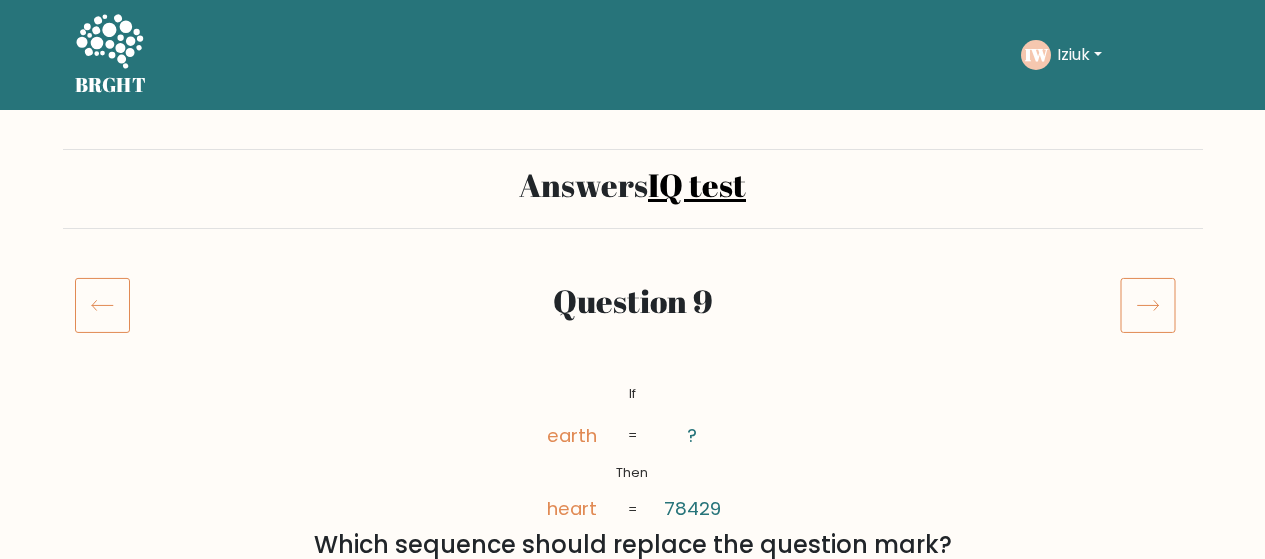 scroll, scrollTop: 0, scrollLeft: 0, axis: both 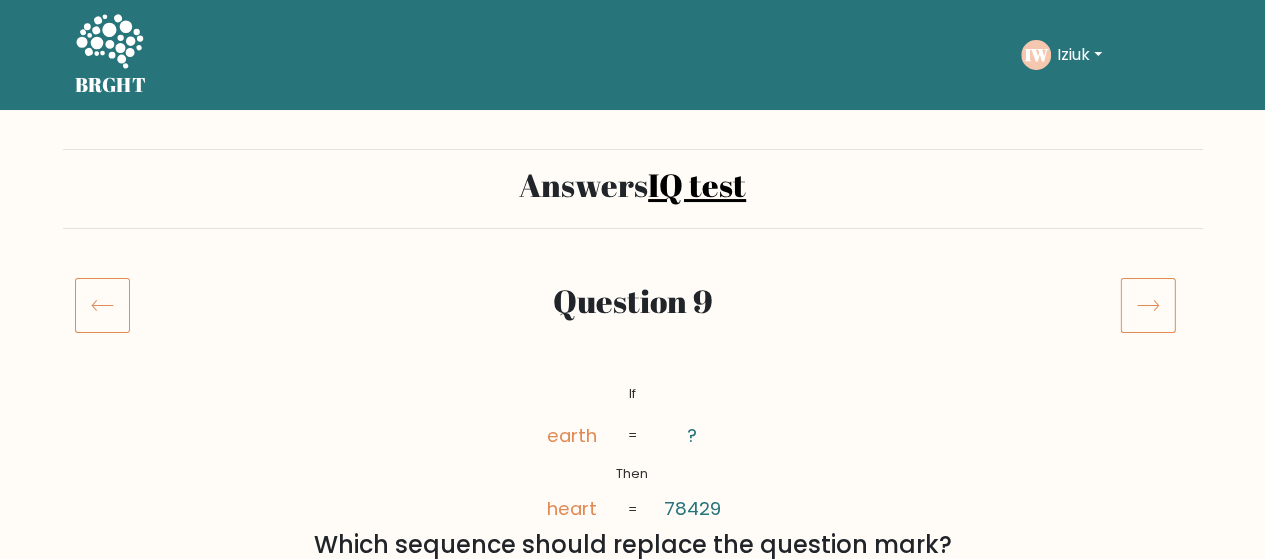 click 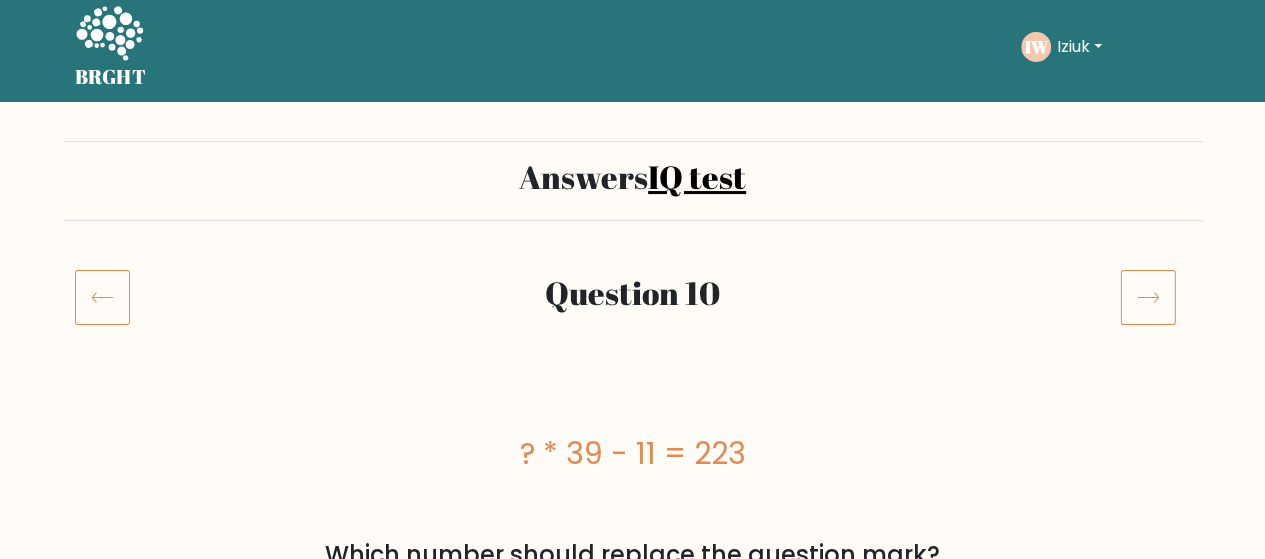 scroll, scrollTop: 0, scrollLeft: 0, axis: both 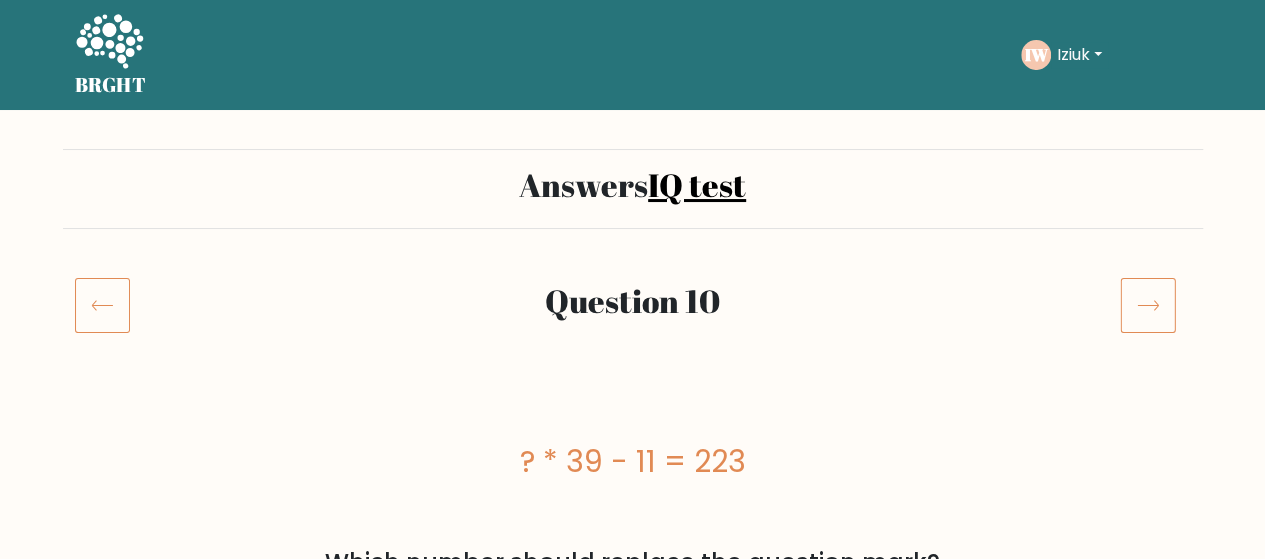 click 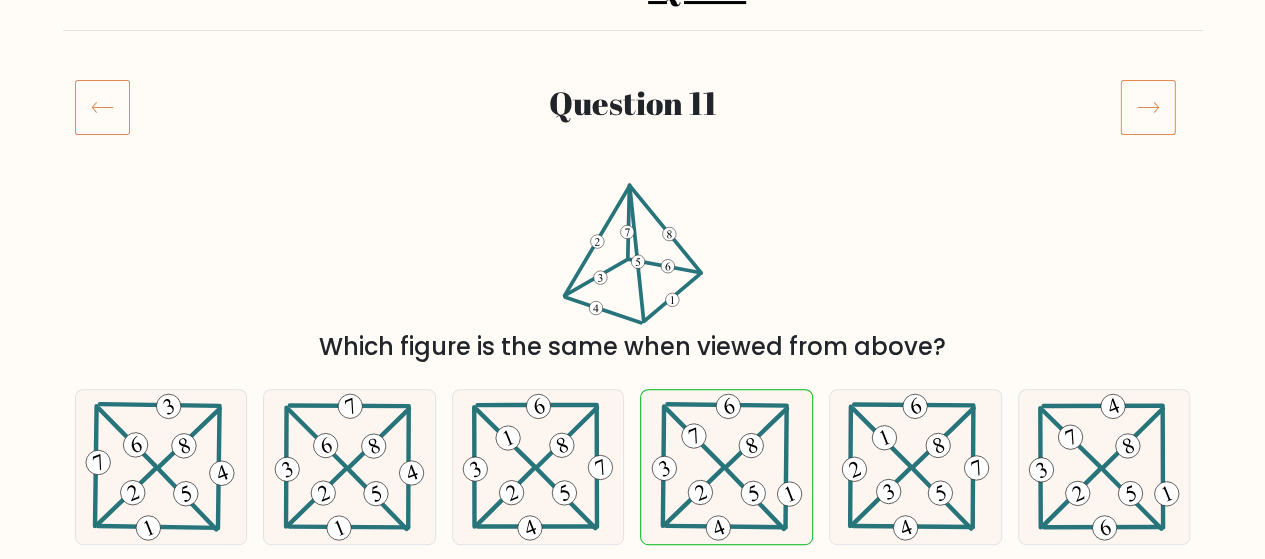 scroll, scrollTop: 200, scrollLeft: 0, axis: vertical 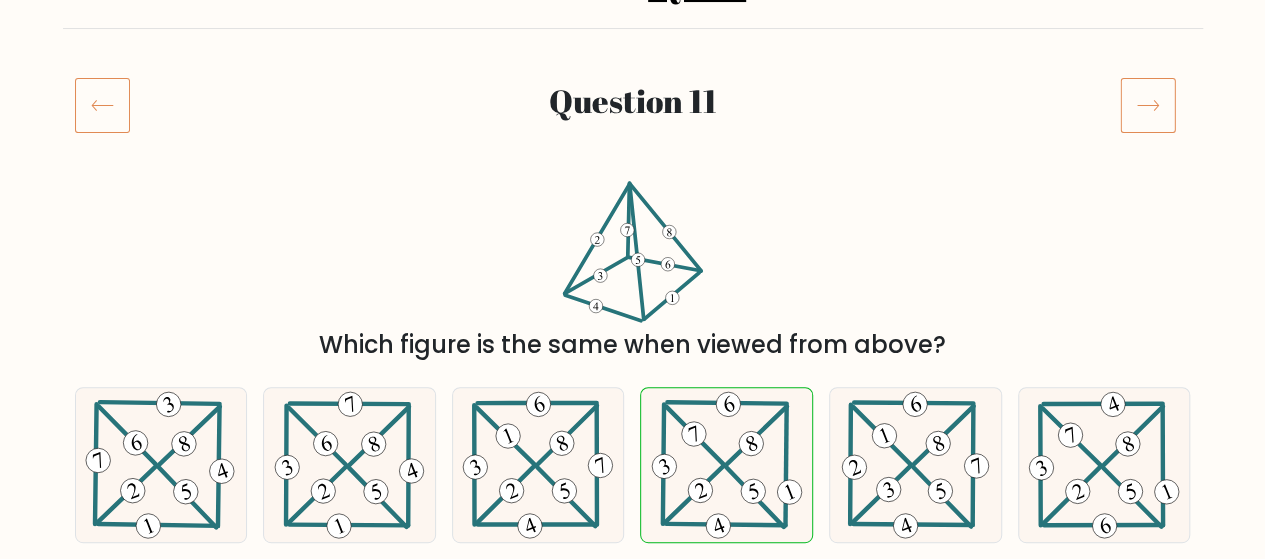 click 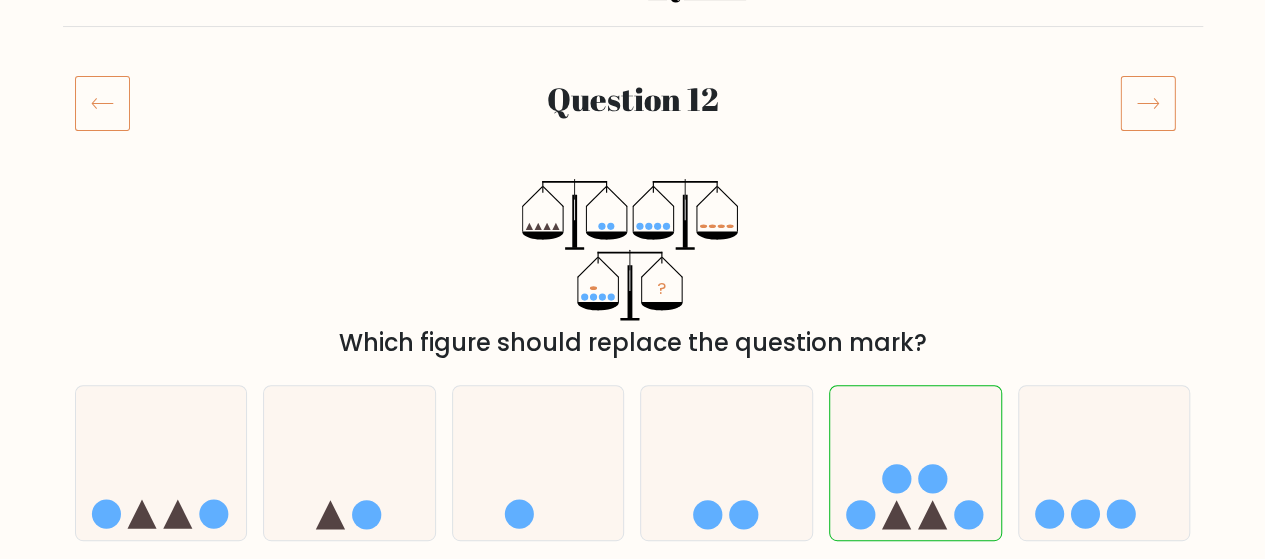 scroll, scrollTop: 300, scrollLeft: 0, axis: vertical 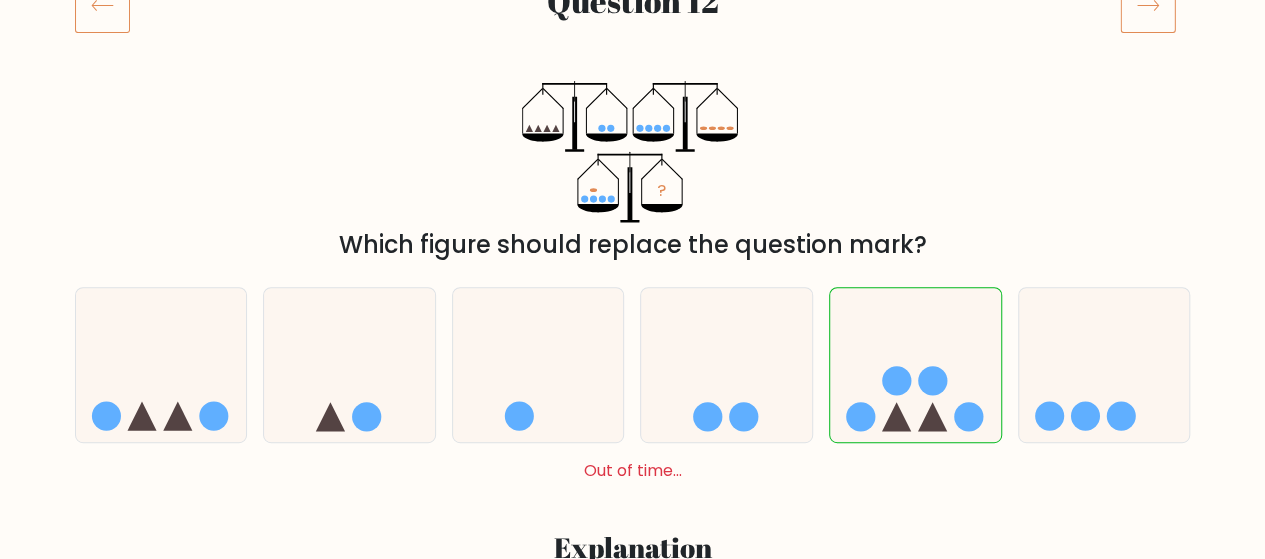 click 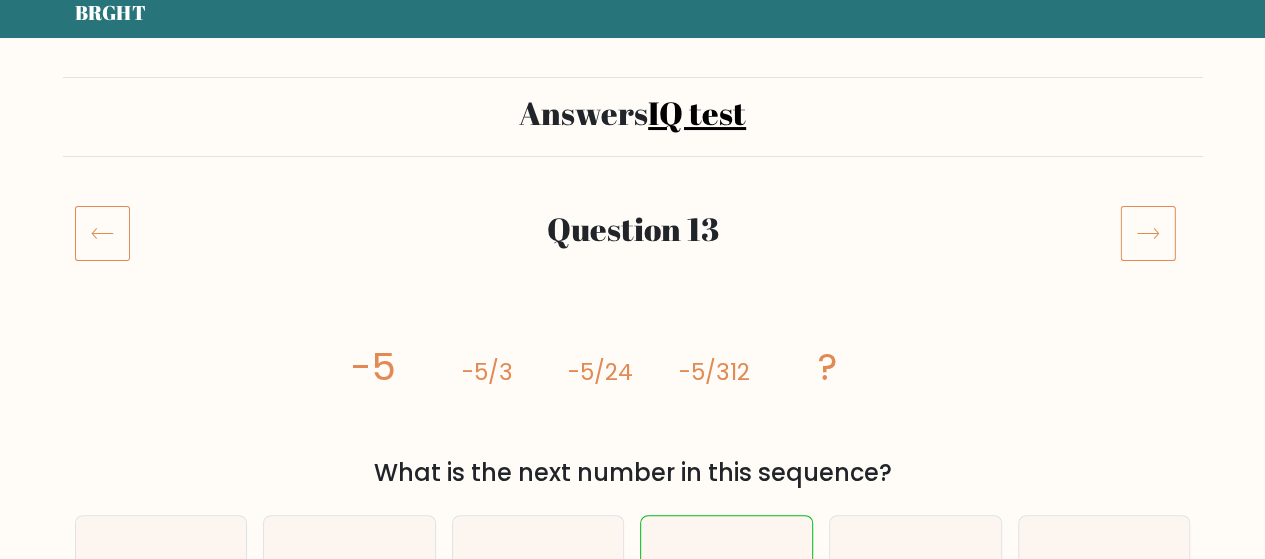 scroll, scrollTop: 100, scrollLeft: 0, axis: vertical 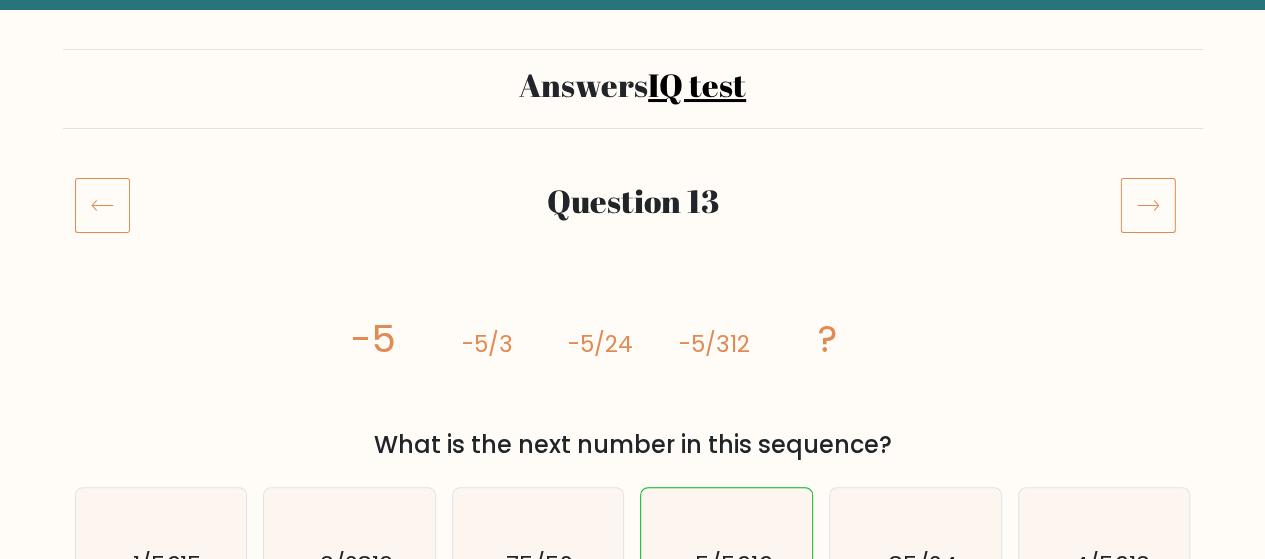 click 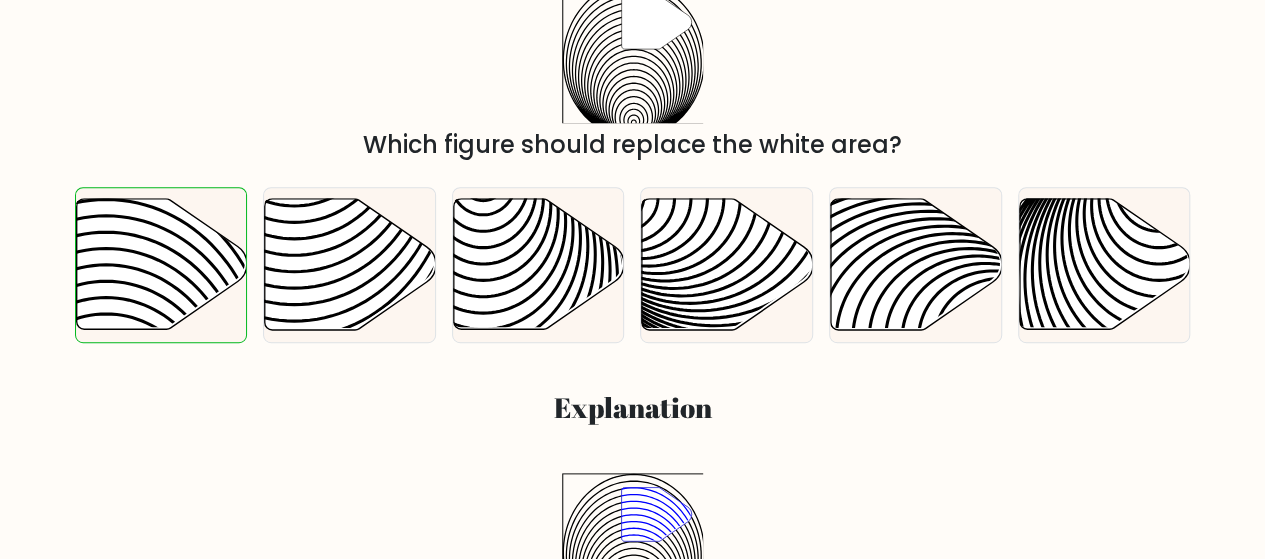 scroll, scrollTop: 300, scrollLeft: 0, axis: vertical 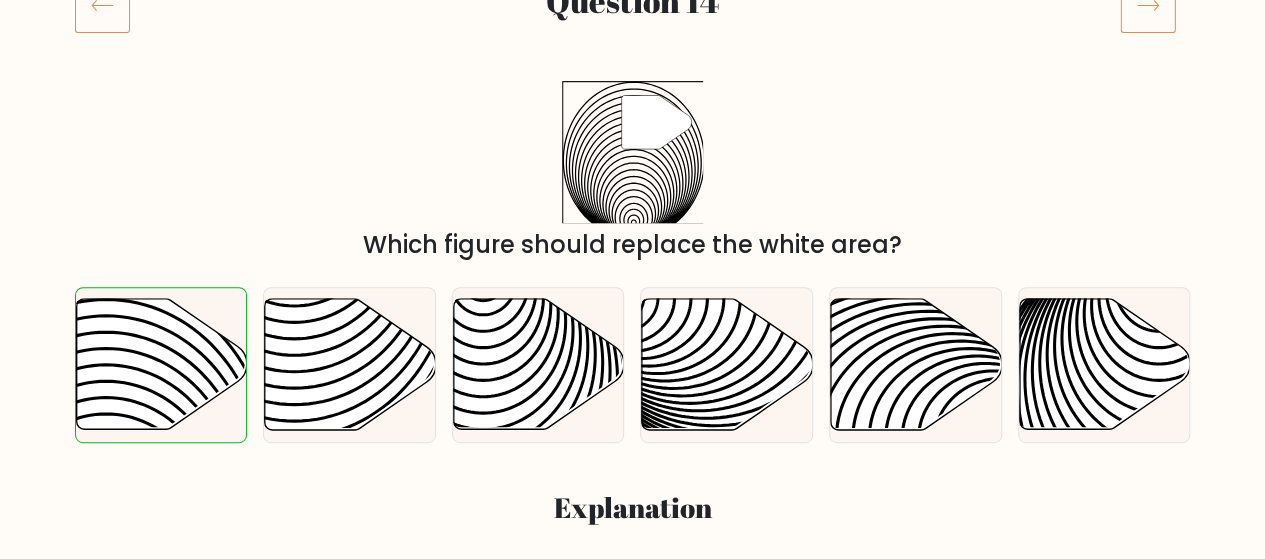 click 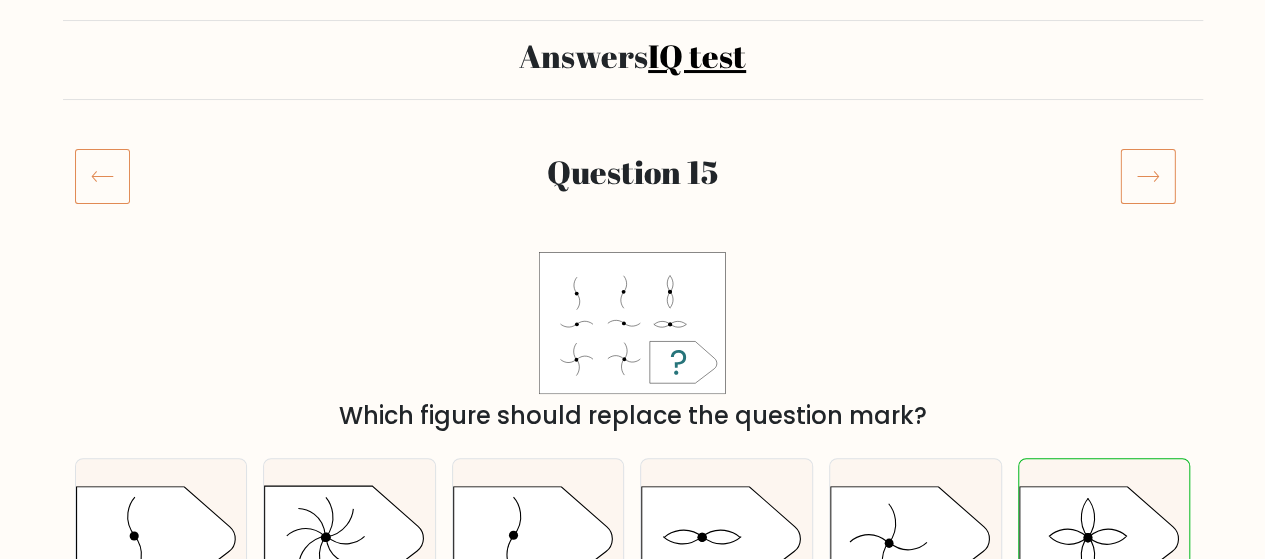 scroll, scrollTop: 200, scrollLeft: 0, axis: vertical 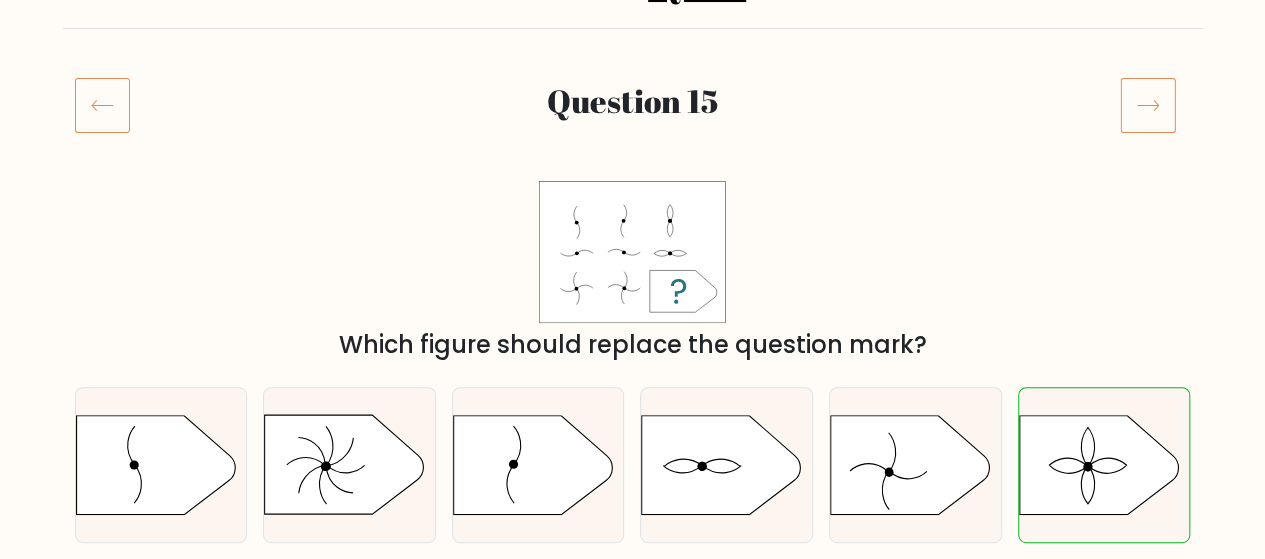 click 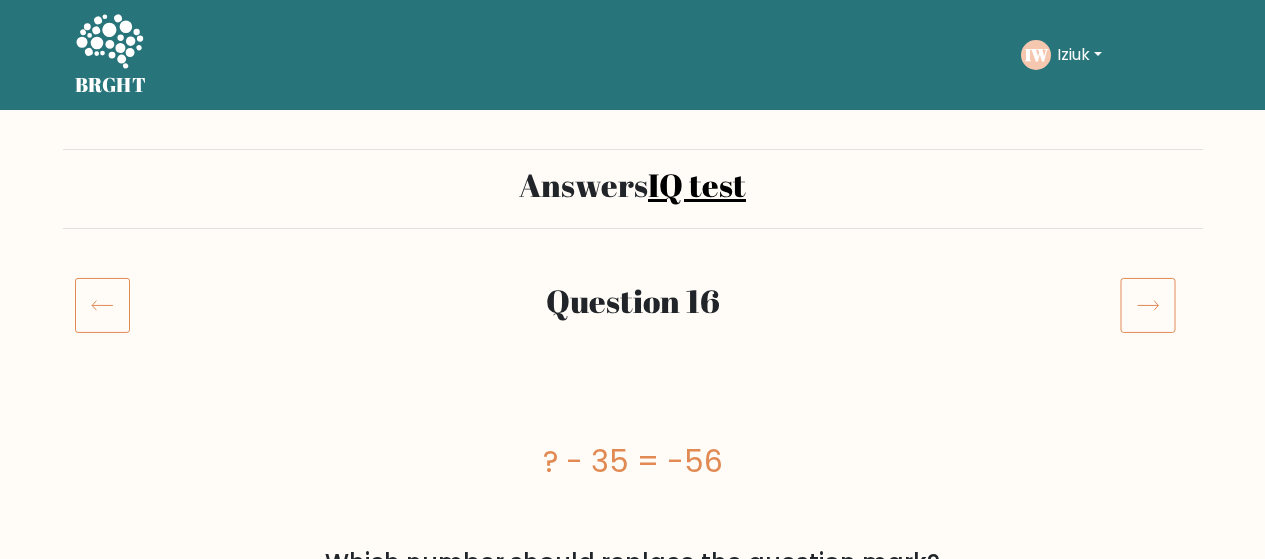 scroll, scrollTop: 0, scrollLeft: 0, axis: both 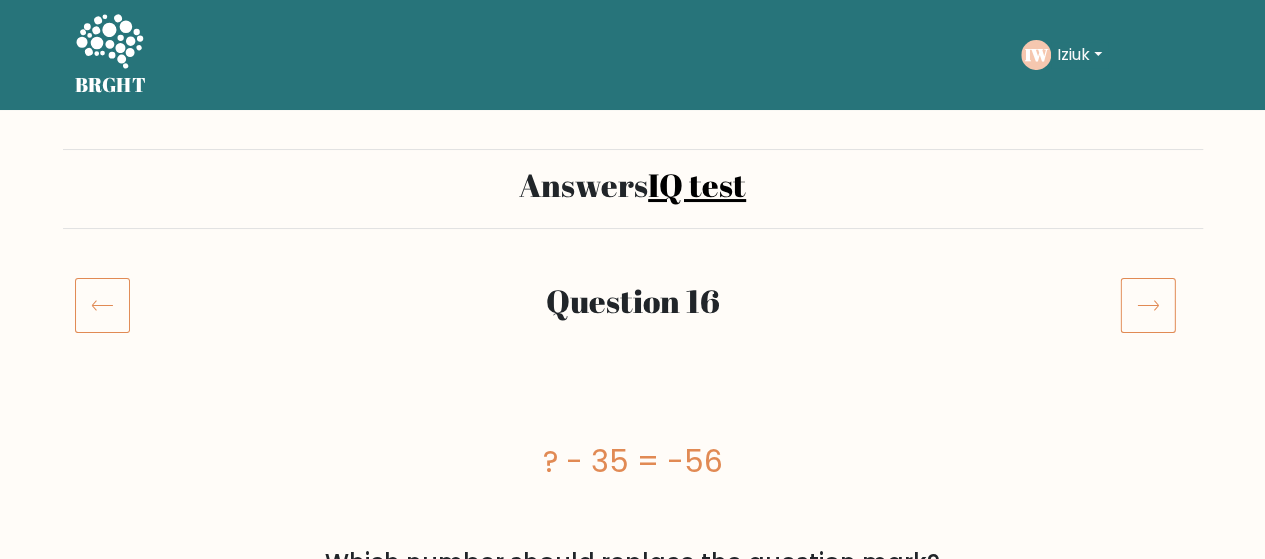 click 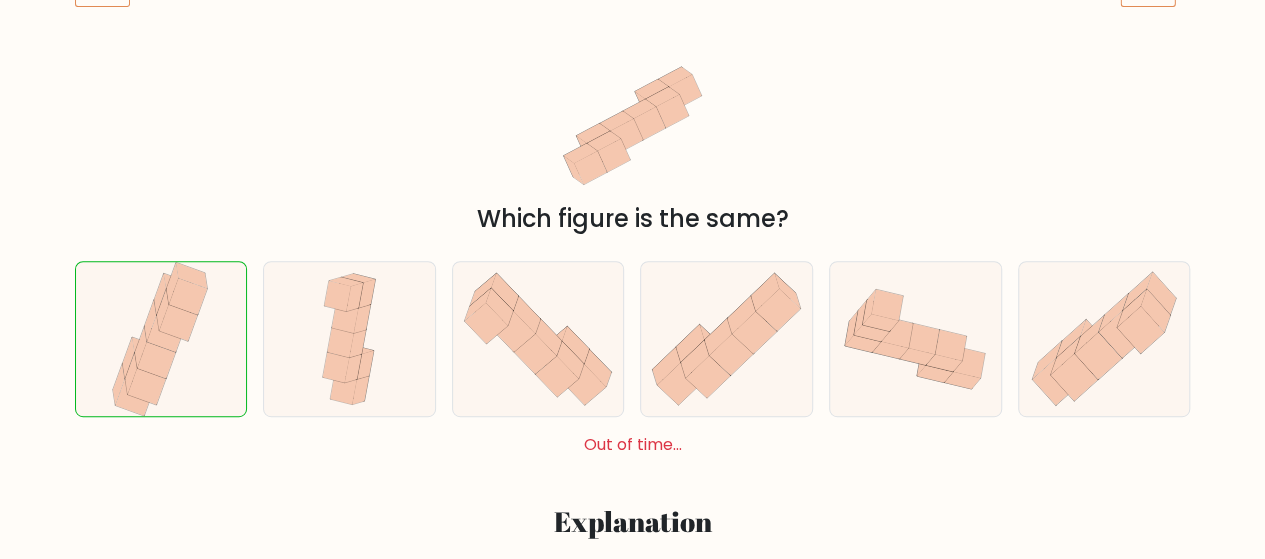 scroll, scrollTop: 300, scrollLeft: 0, axis: vertical 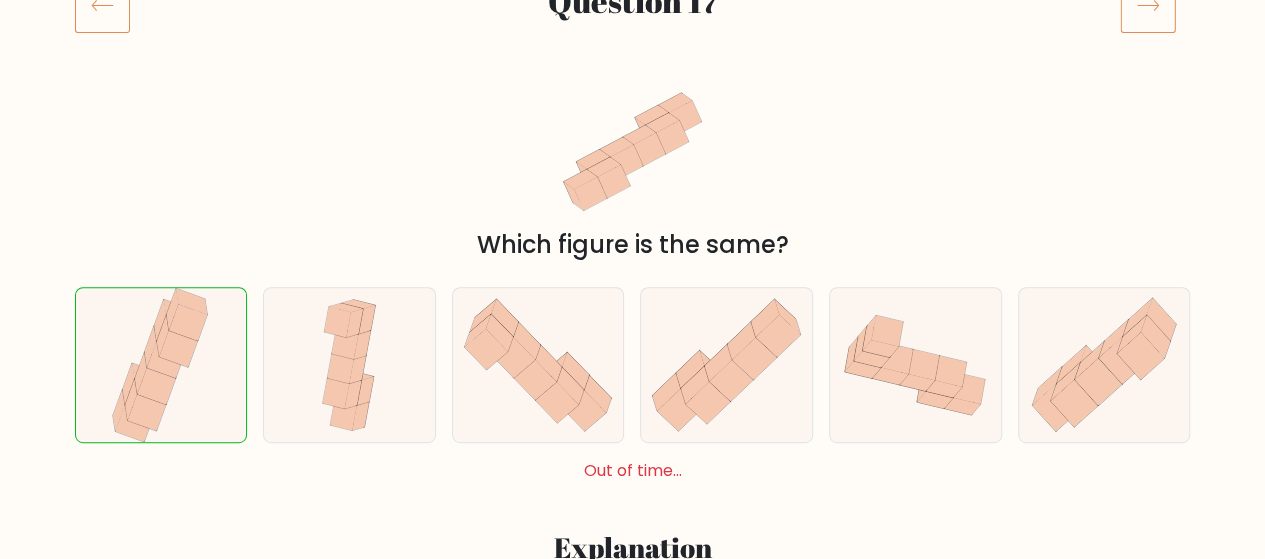click 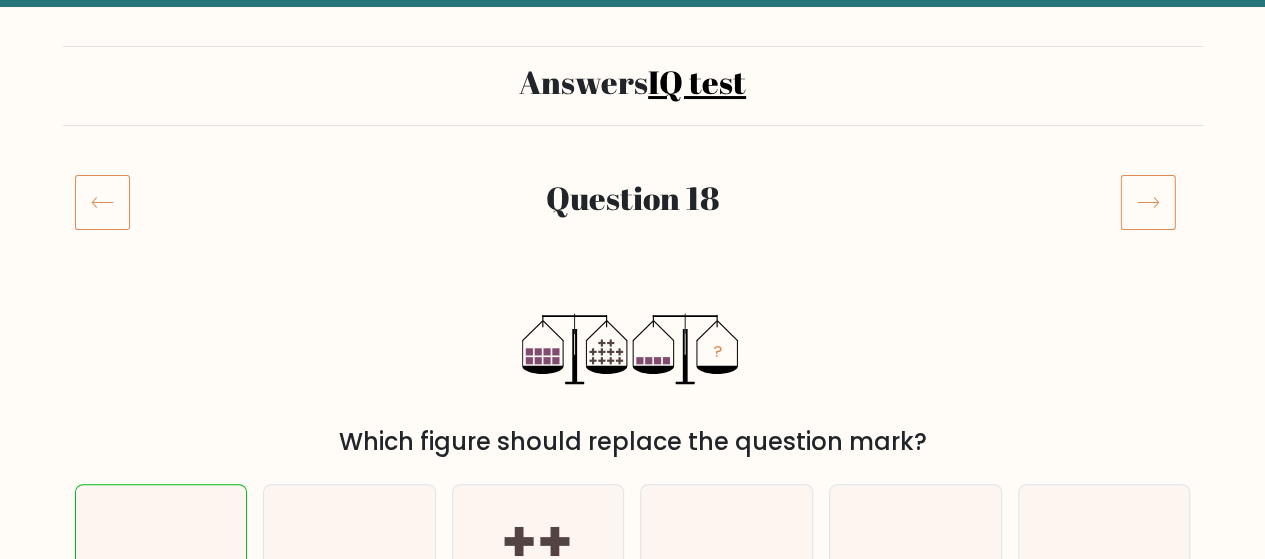 scroll, scrollTop: 100, scrollLeft: 0, axis: vertical 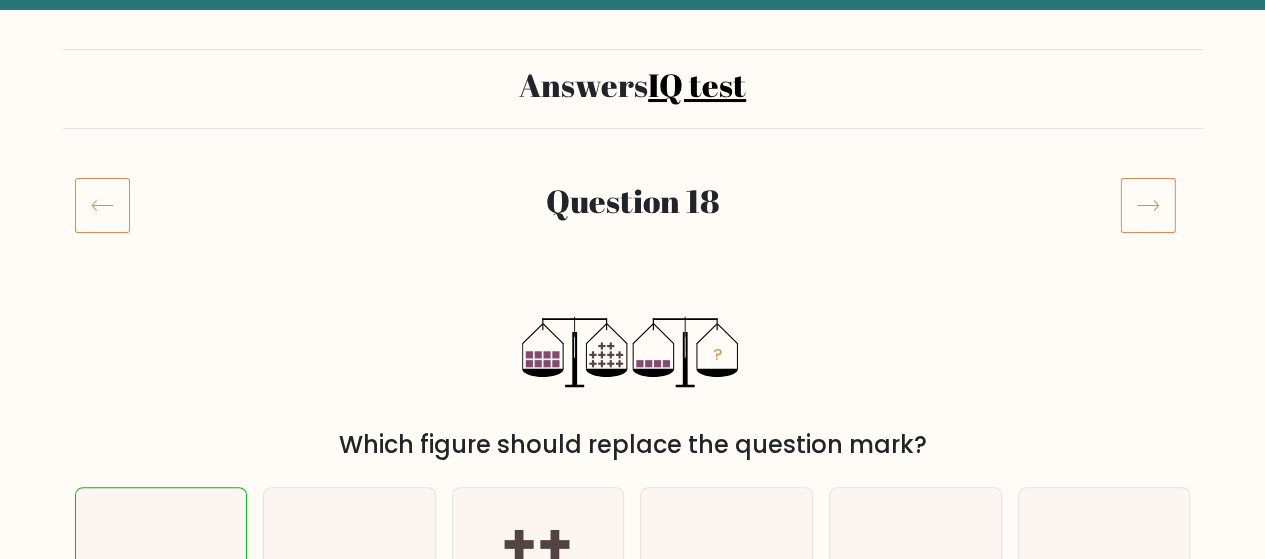 click 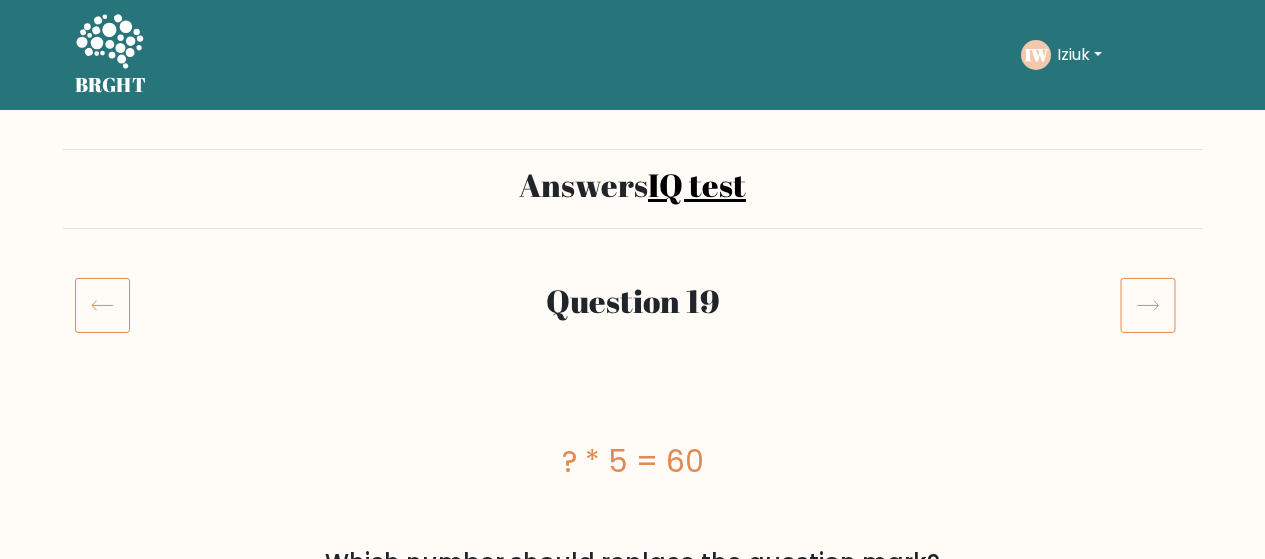 scroll, scrollTop: 0, scrollLeft: 0, axis: both 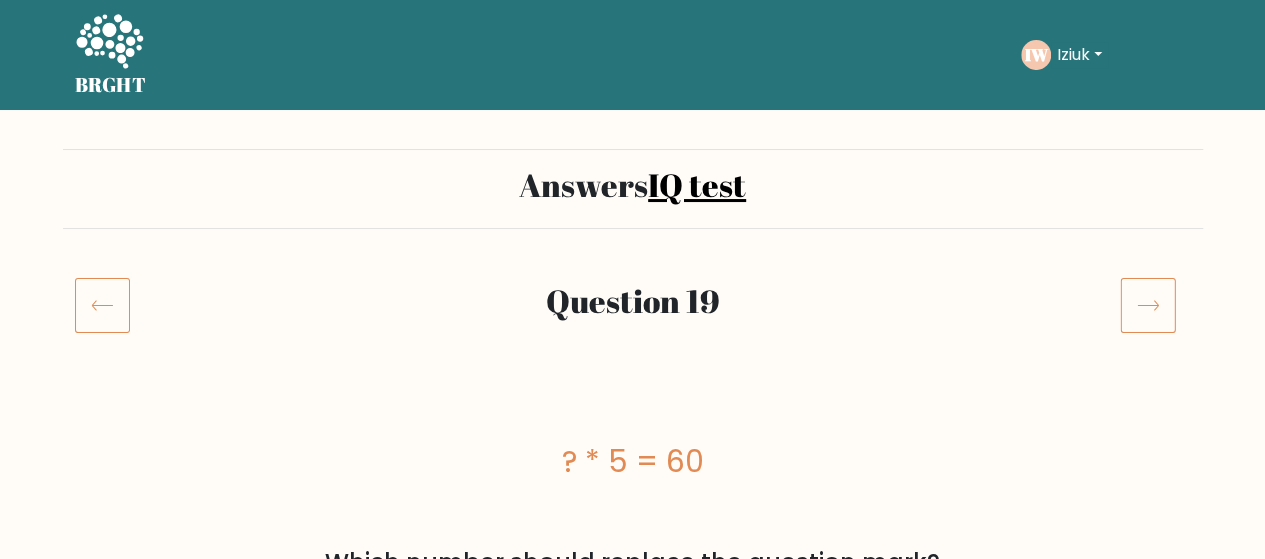click 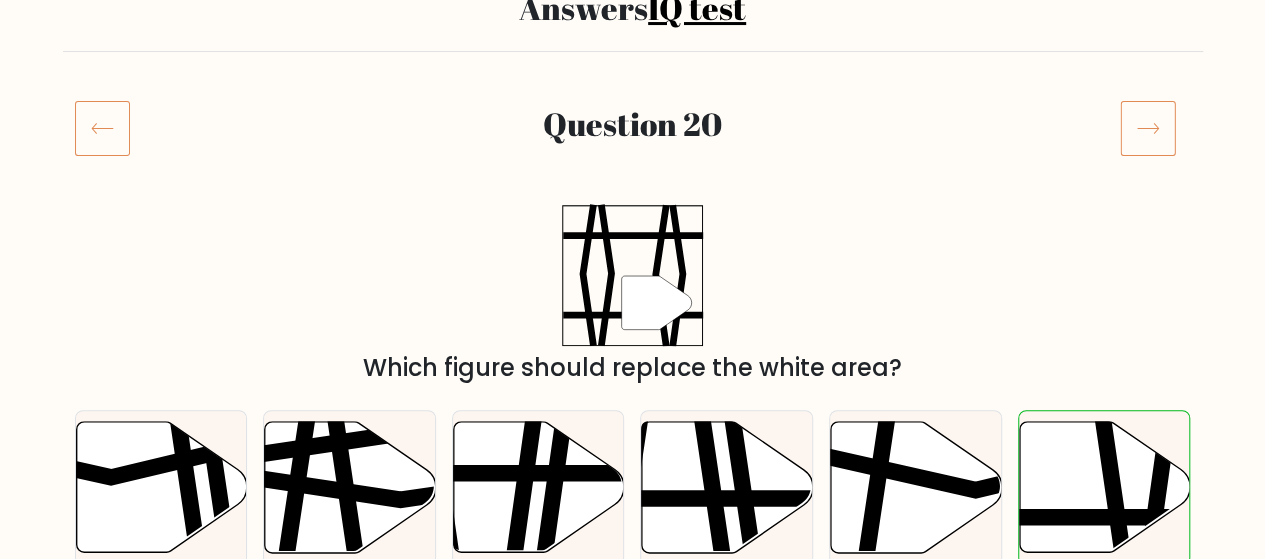 scroll, scrollTop: 0, scrollLeft: 0, axis: both 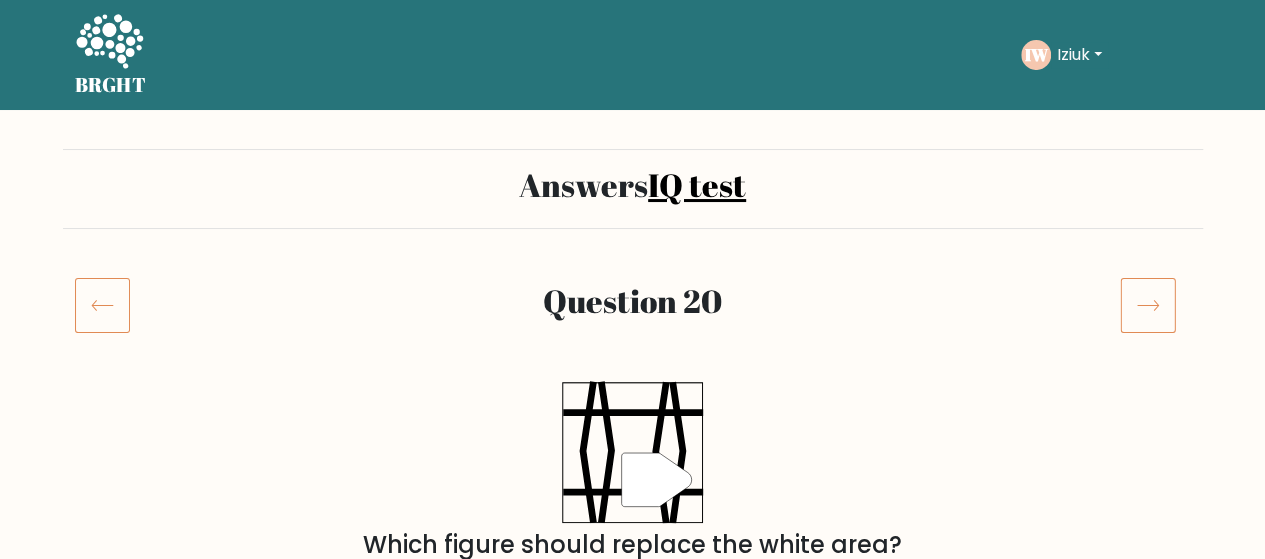 click 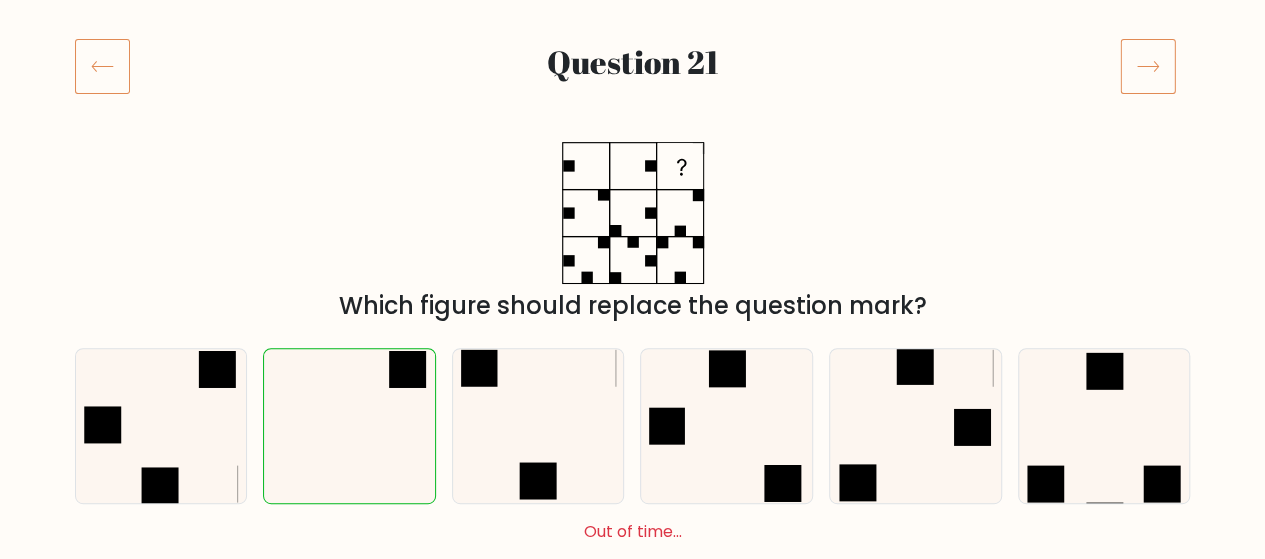 scroll, scrollTop: 200, scrollLeft: 0, axis: vertical 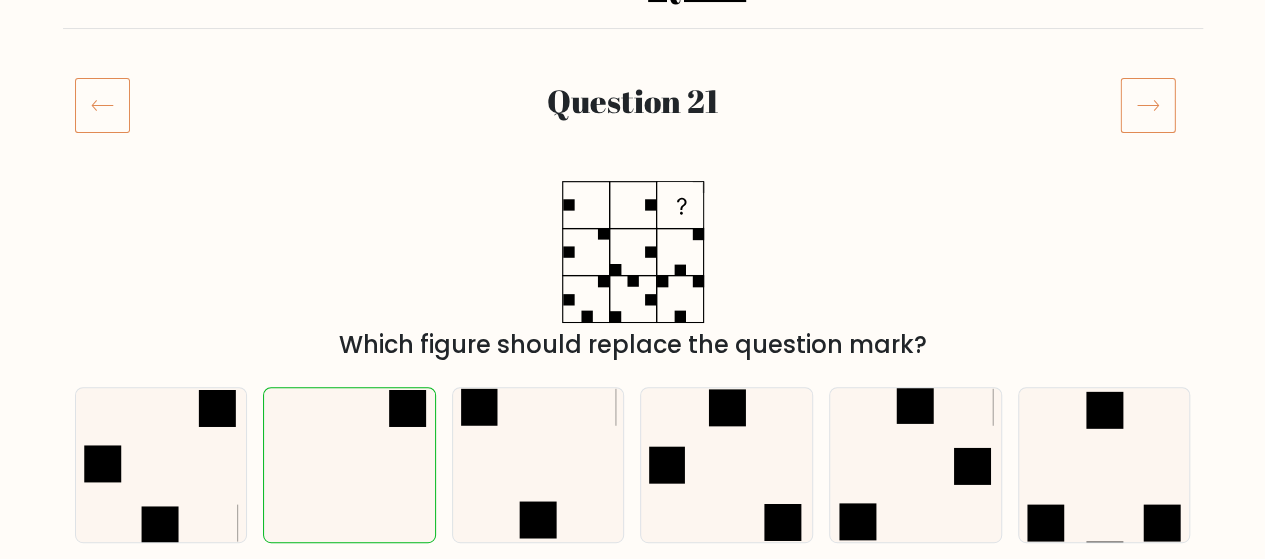 click 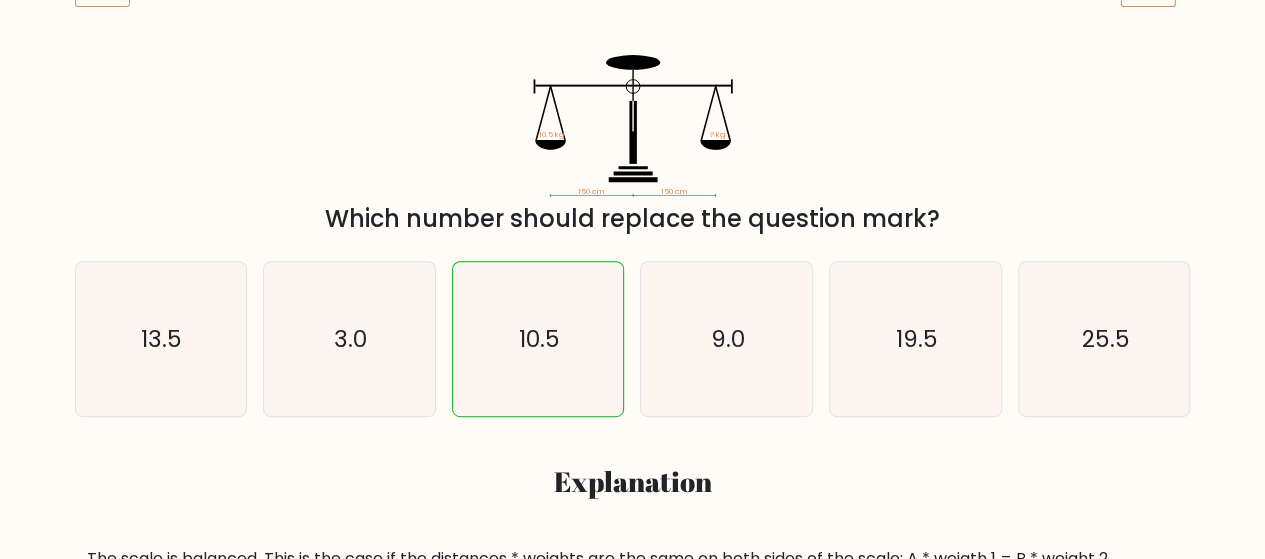 scroll, scrollTop: 300, scrollLeft: 0, axis: vertical 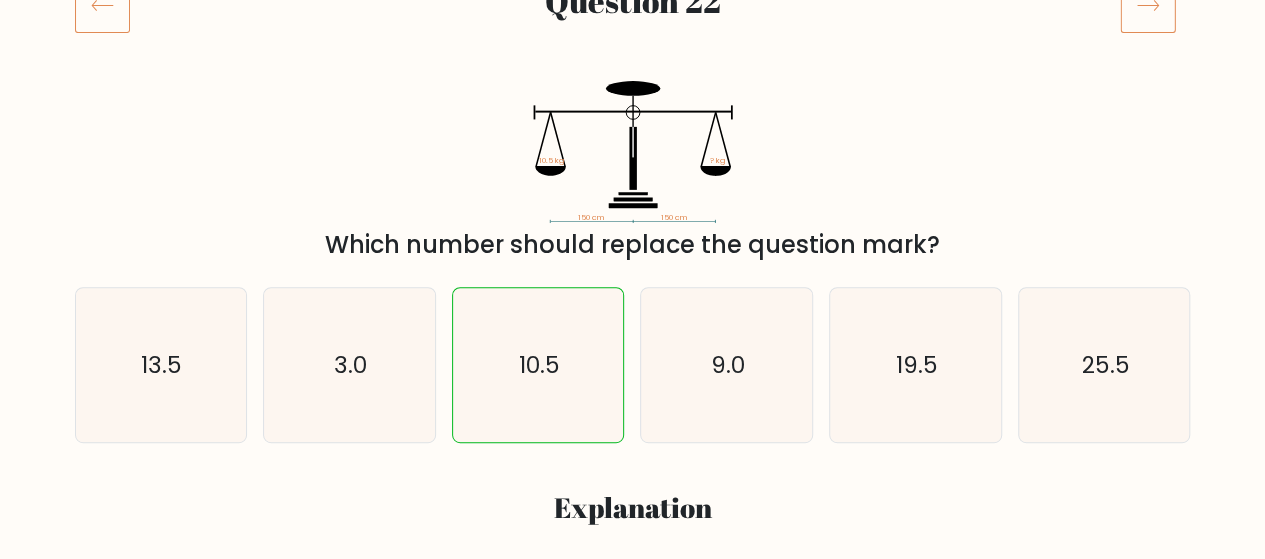 click 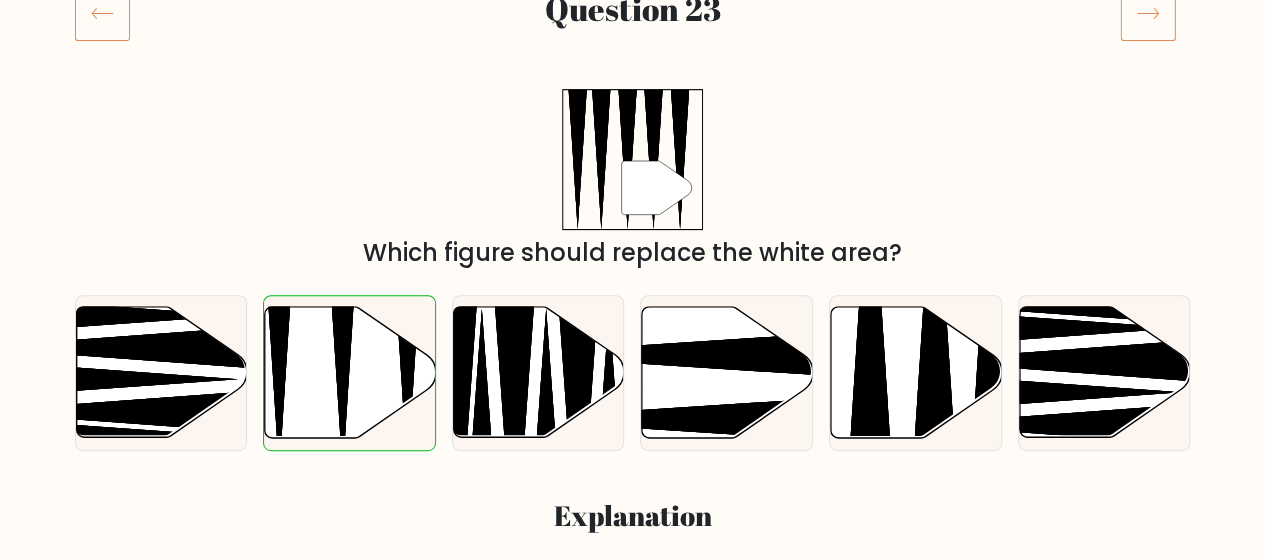 scroll, scrollTop: 100, scrollLeft: 0, axis: vertical 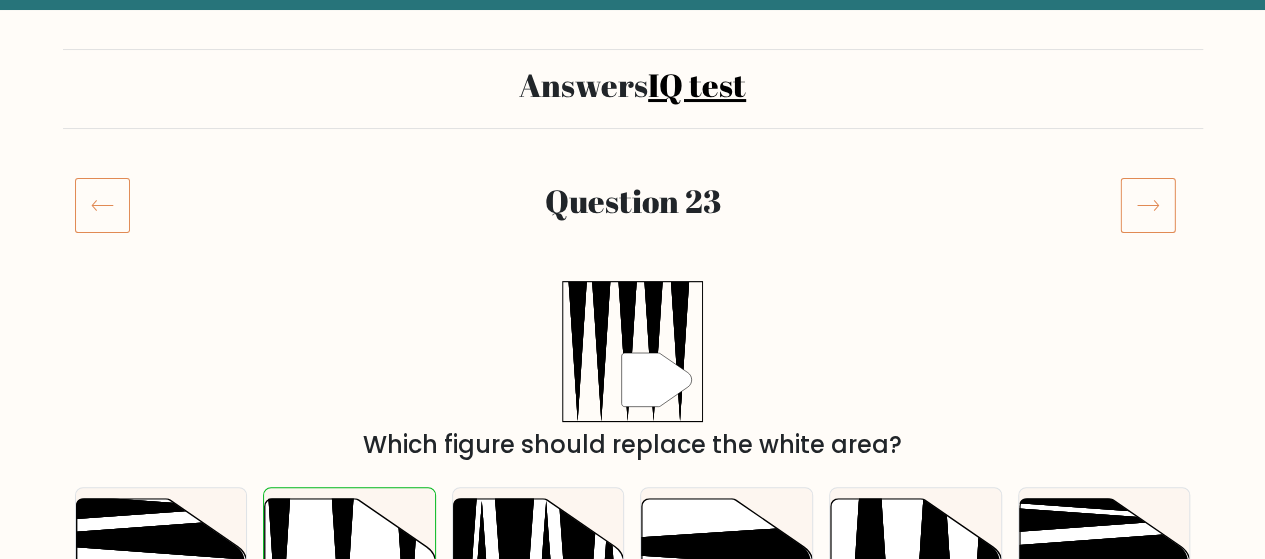 click 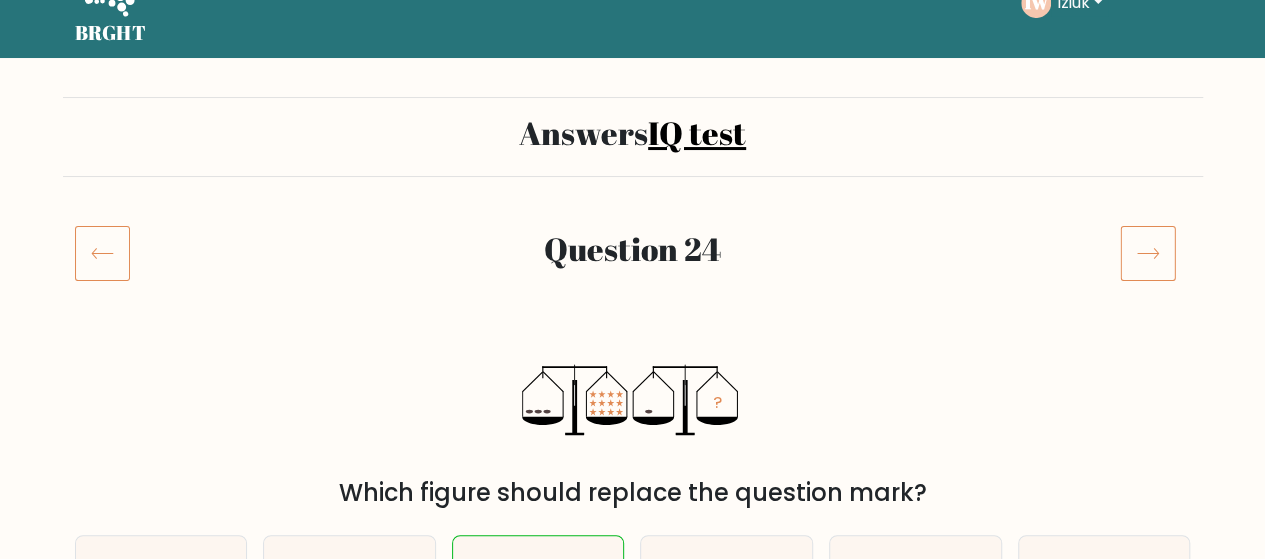 scroll, scrollTop: 0, scrollLeft: 0, axis: both 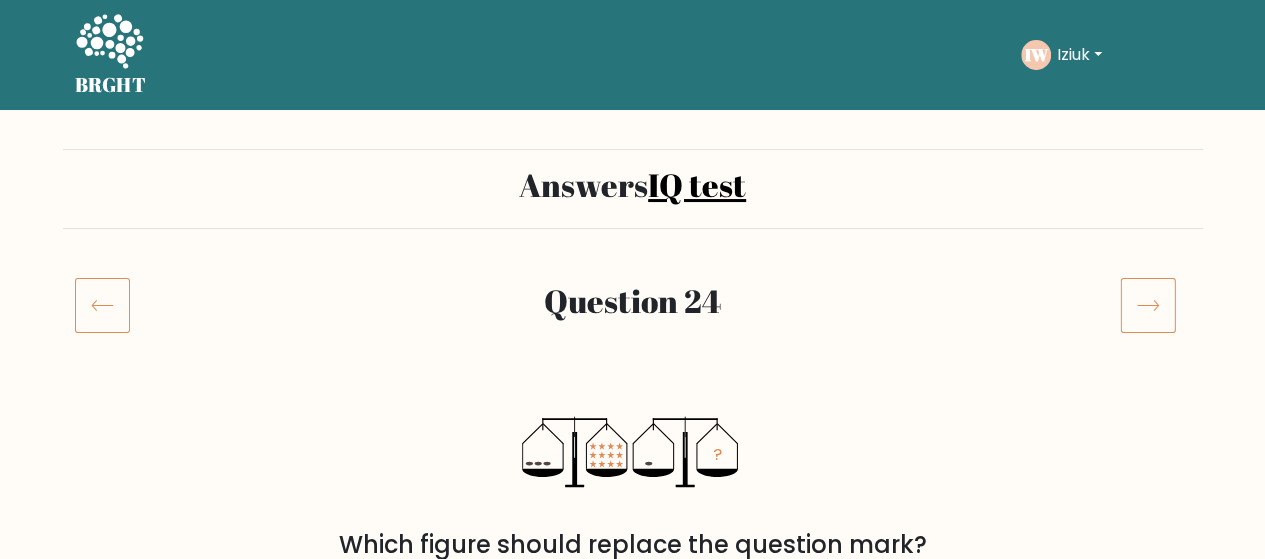 click 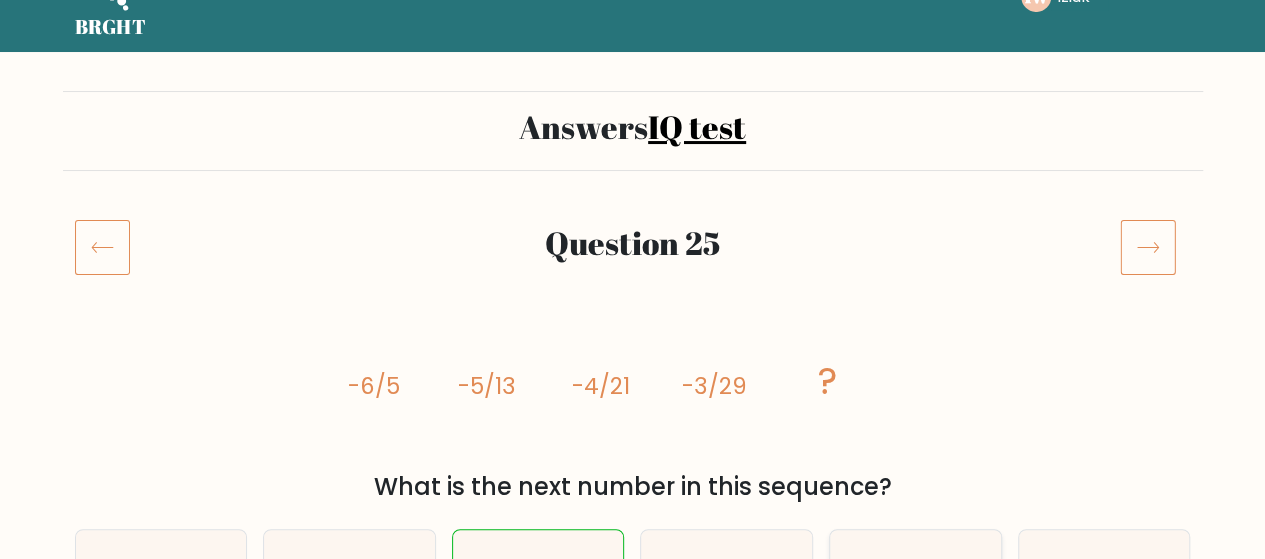 scroll, scrollTop: 0, scrollLeft: 0, axis: both 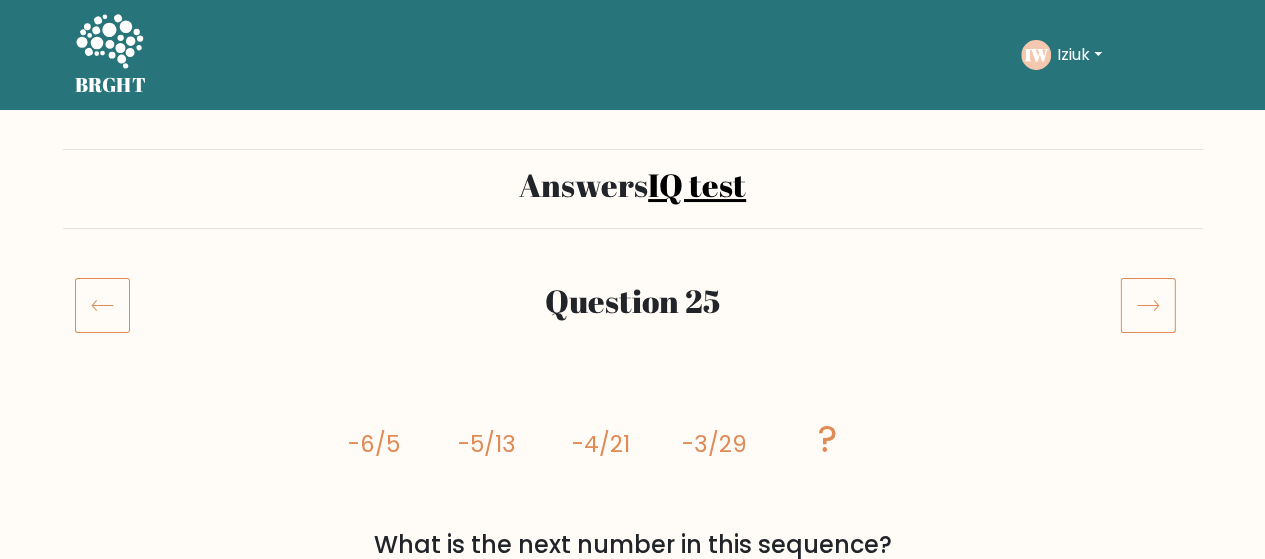 click 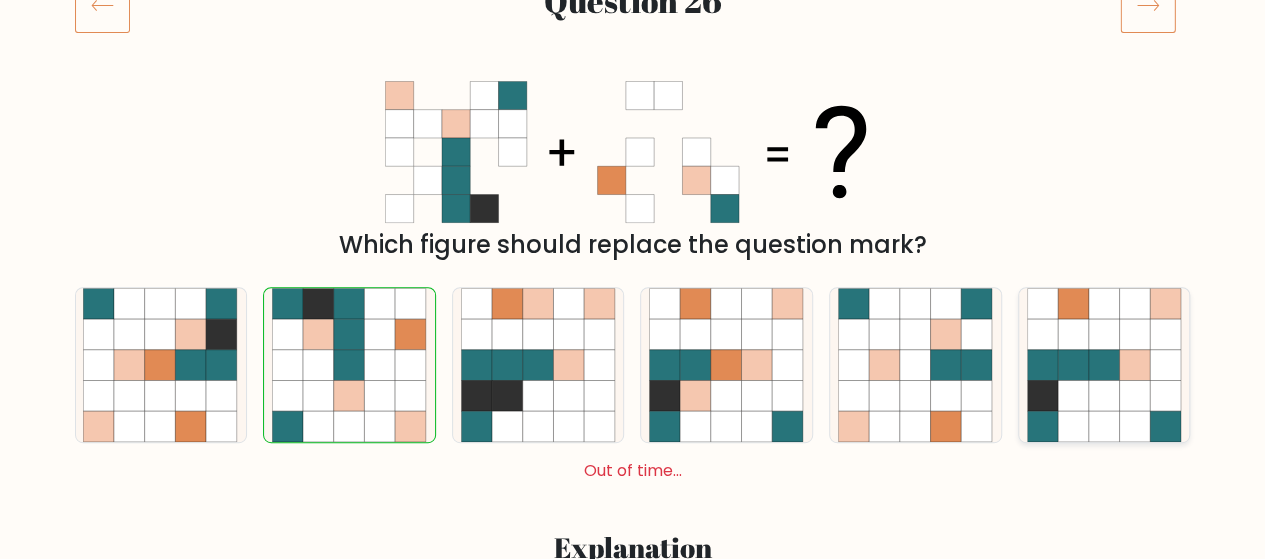 scroll, scrollTop: 100, scrollLeft: 0, axis: vertical 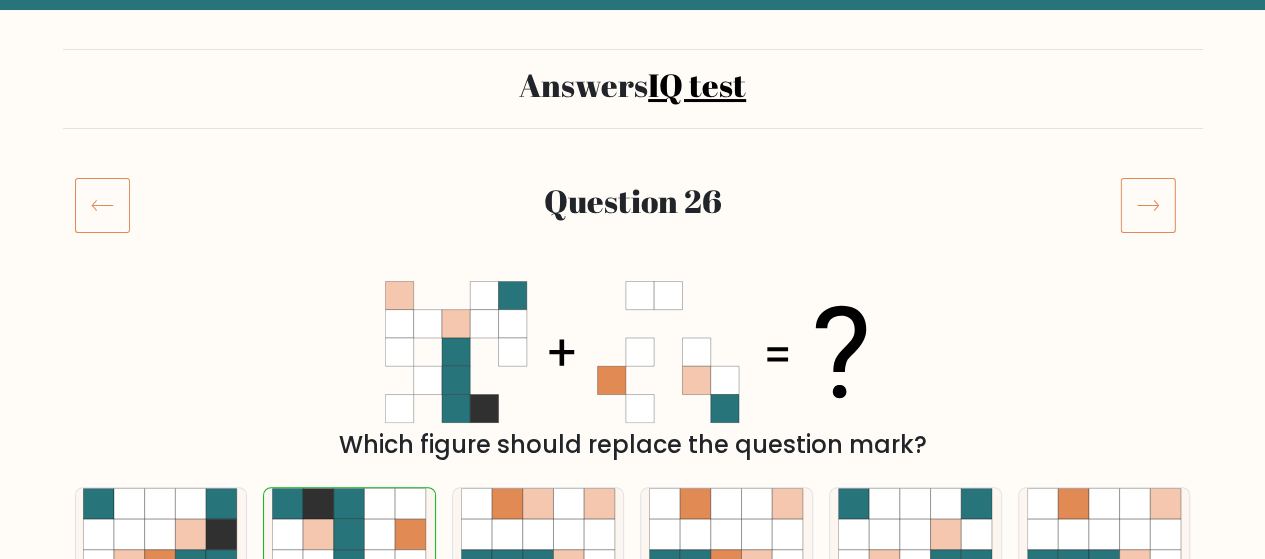click 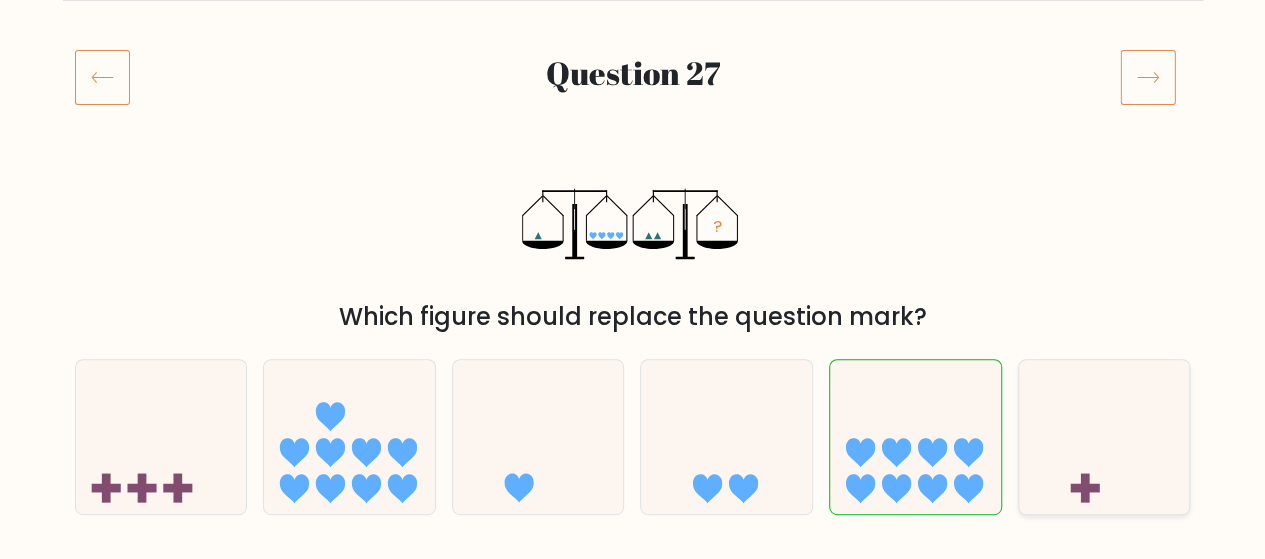scroll, scrollTop: 200, scrollLeft: 0, axis: vertical 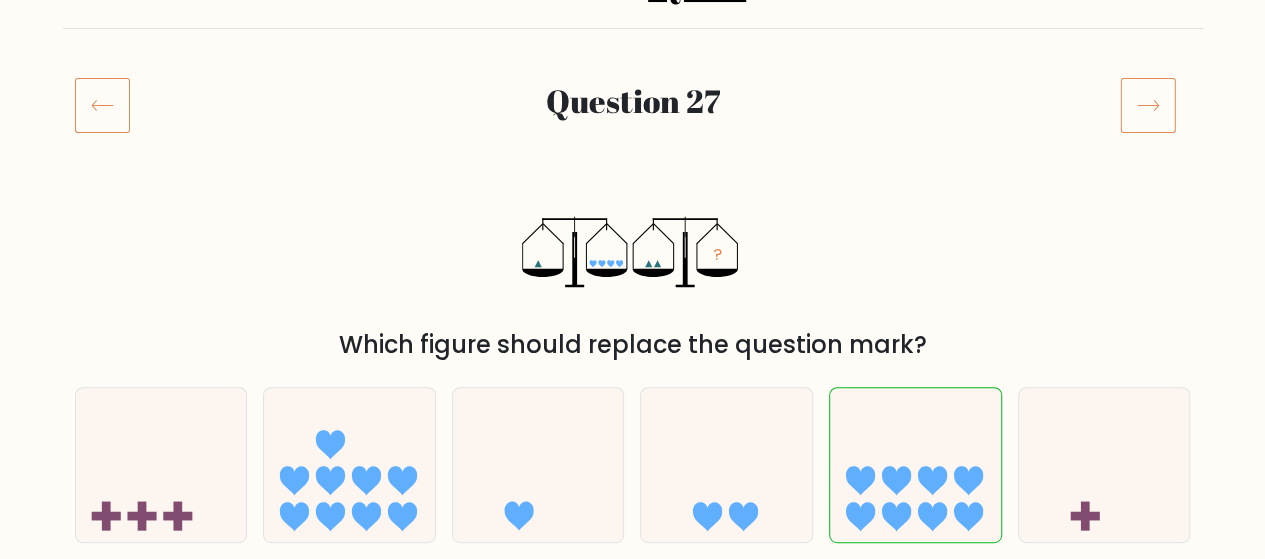 click 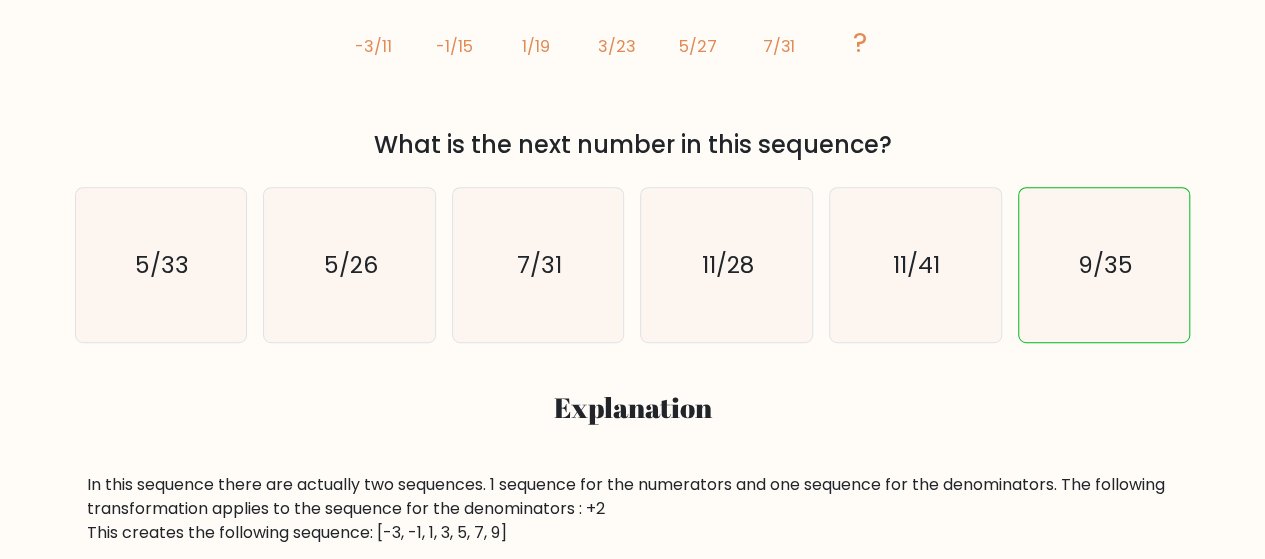scroll, scrollTop: 200, scrollLeft: 0, axis: vertical 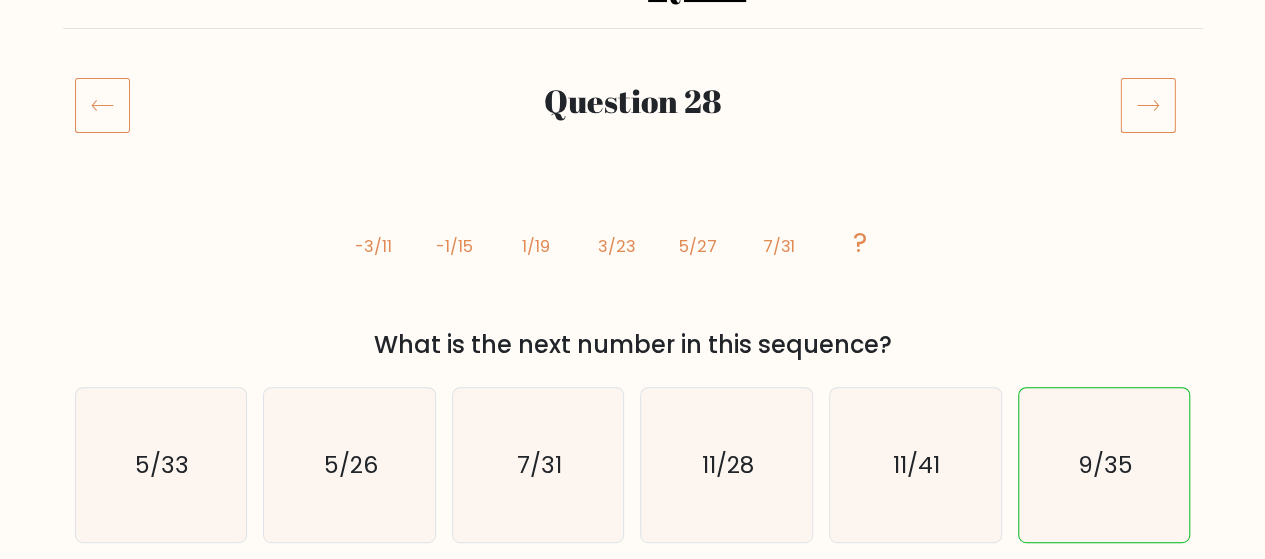 click 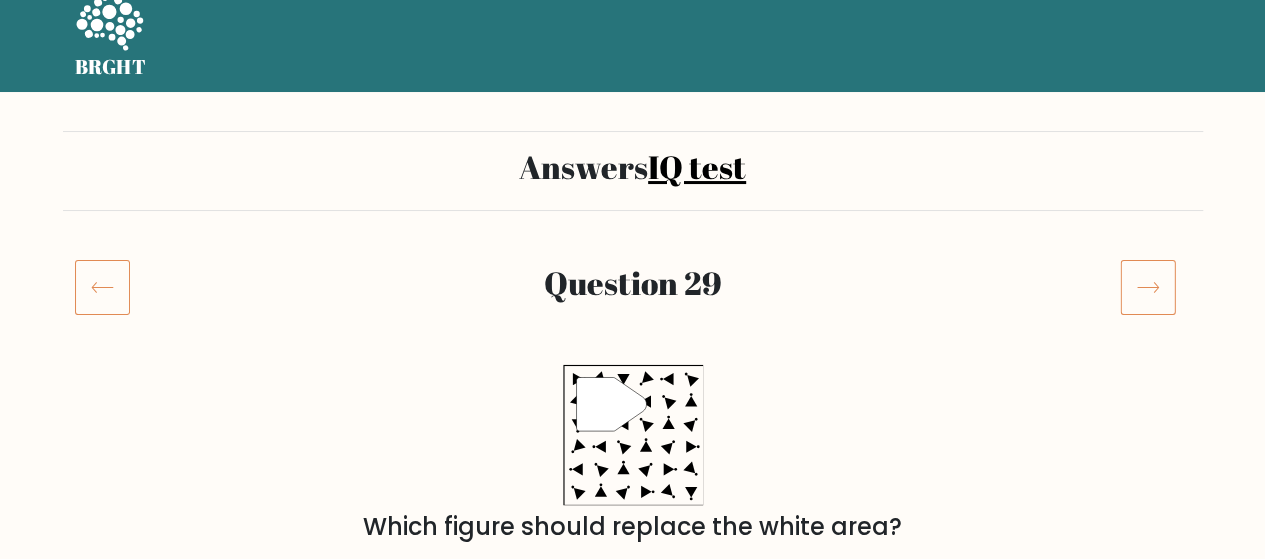 scroll, scrollTop: 0, scrollLeft: 0, axis: both 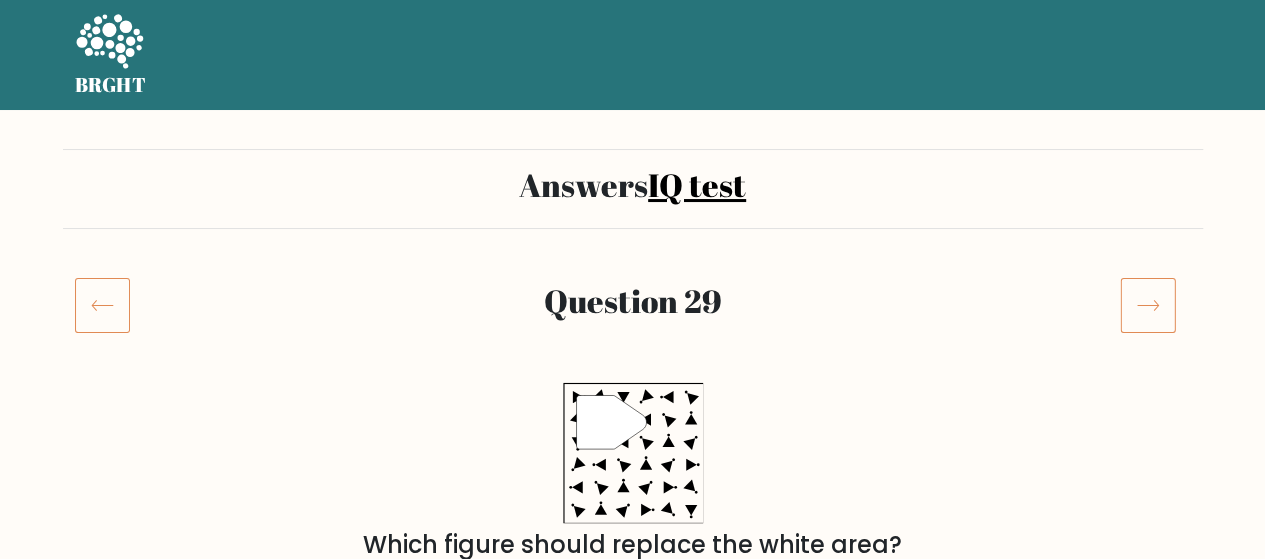 click 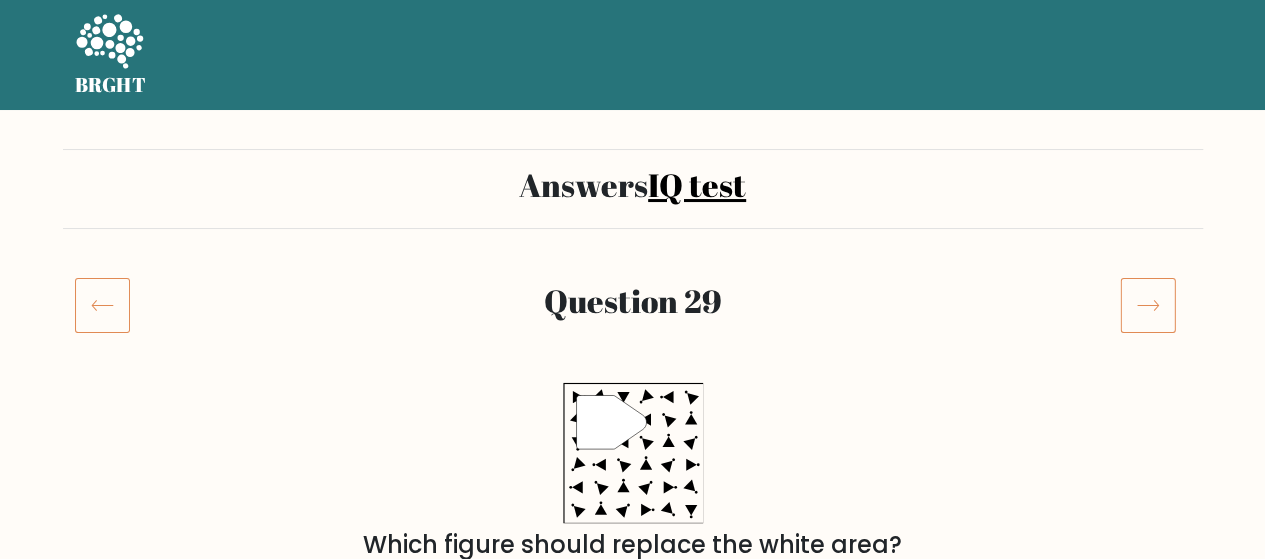 click 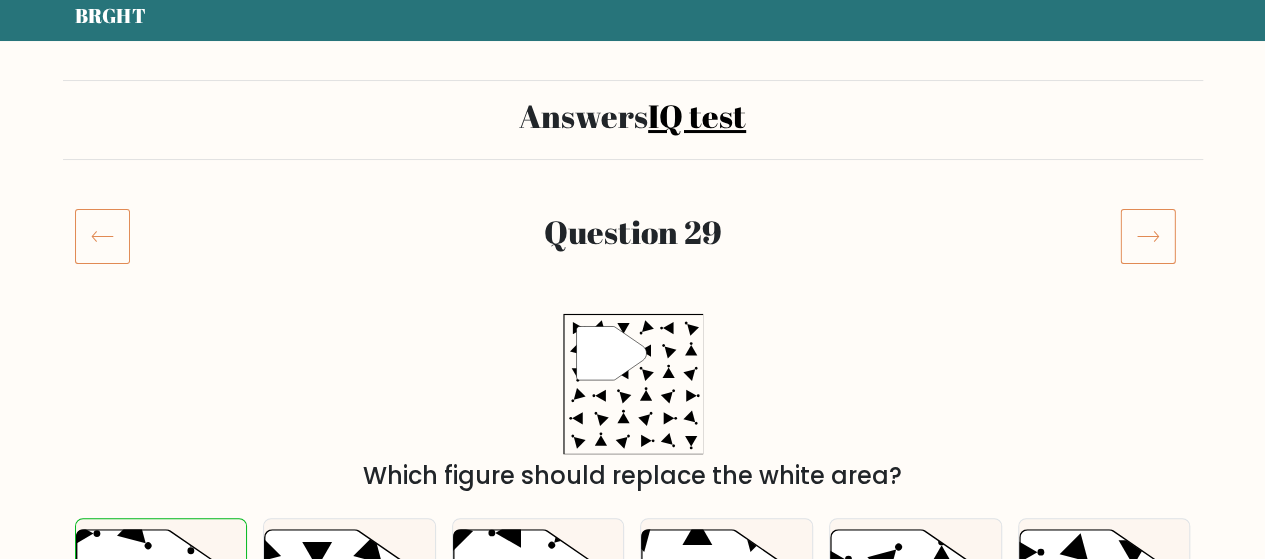 scroll, scrollTop: 100, scrollLeft: 0, axis: vertical 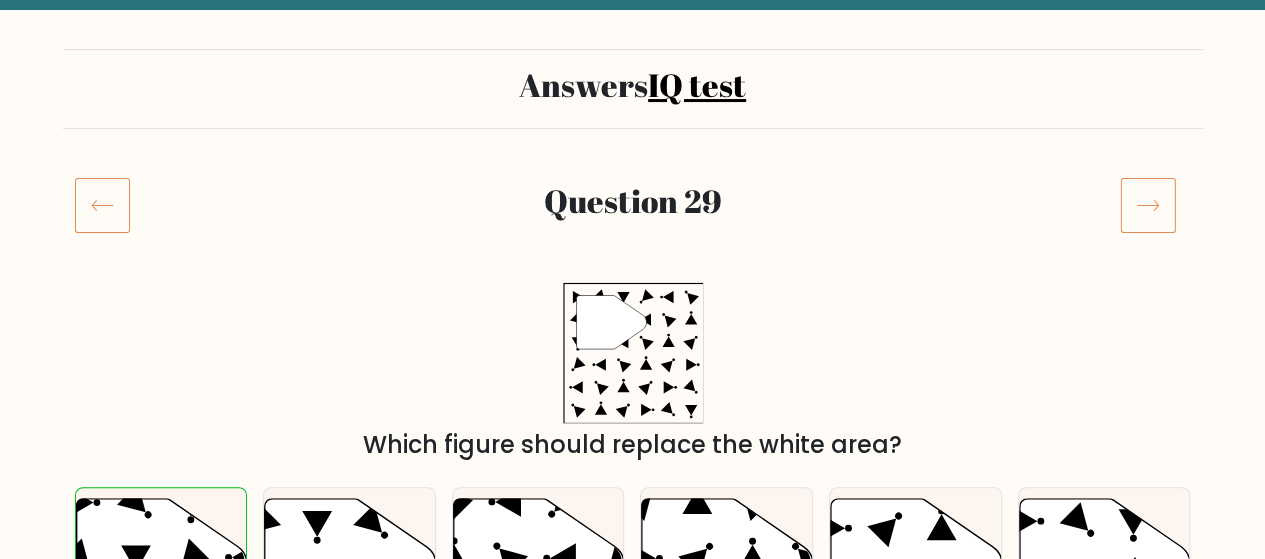 click 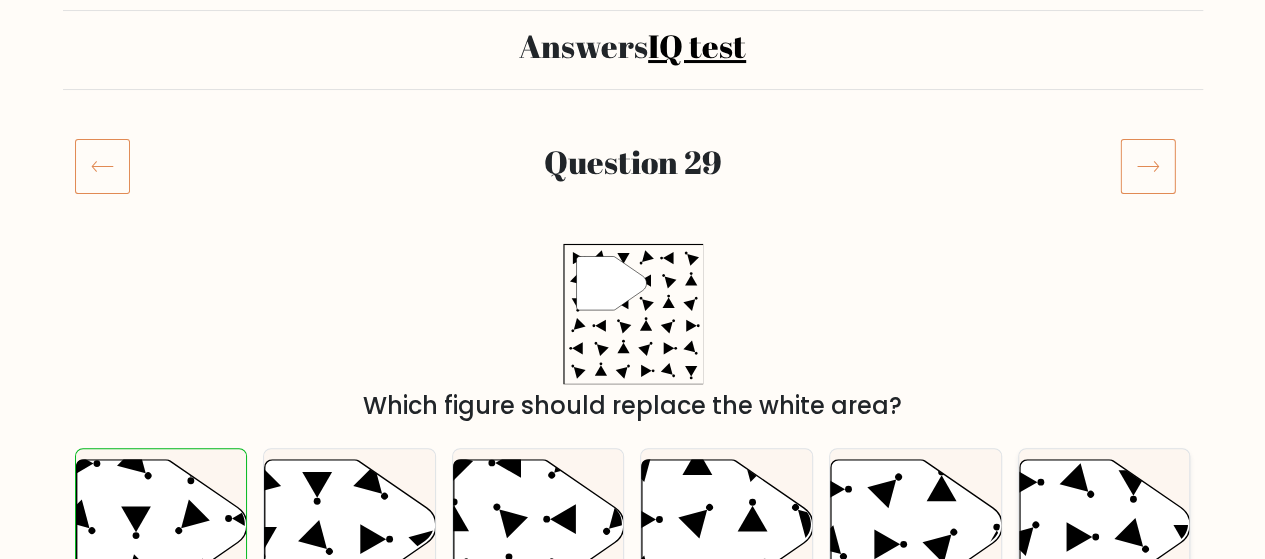 scroll, scrollTop: 100, scrollLeft: 0, axis: vertical 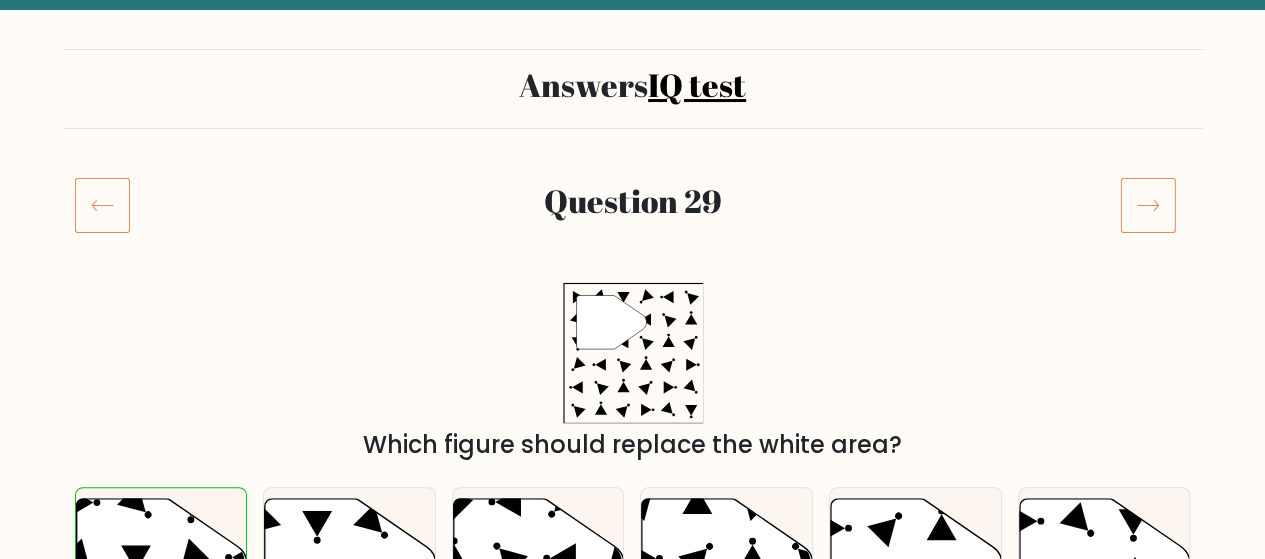 click 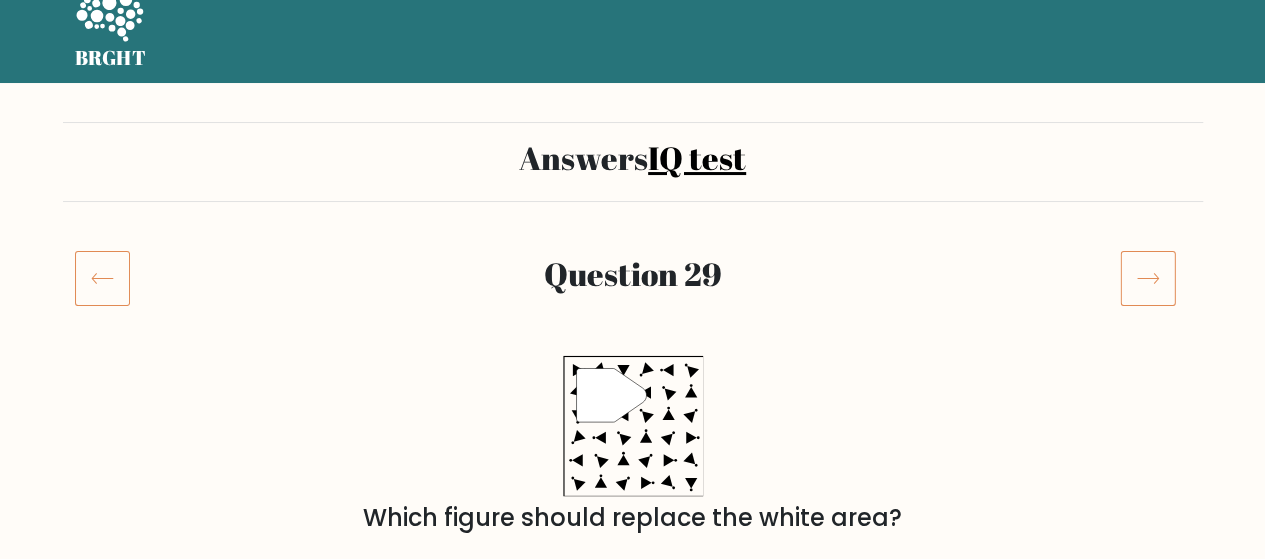 scroll, scrollTop: 0, scrollLeft: 0, axis: both 